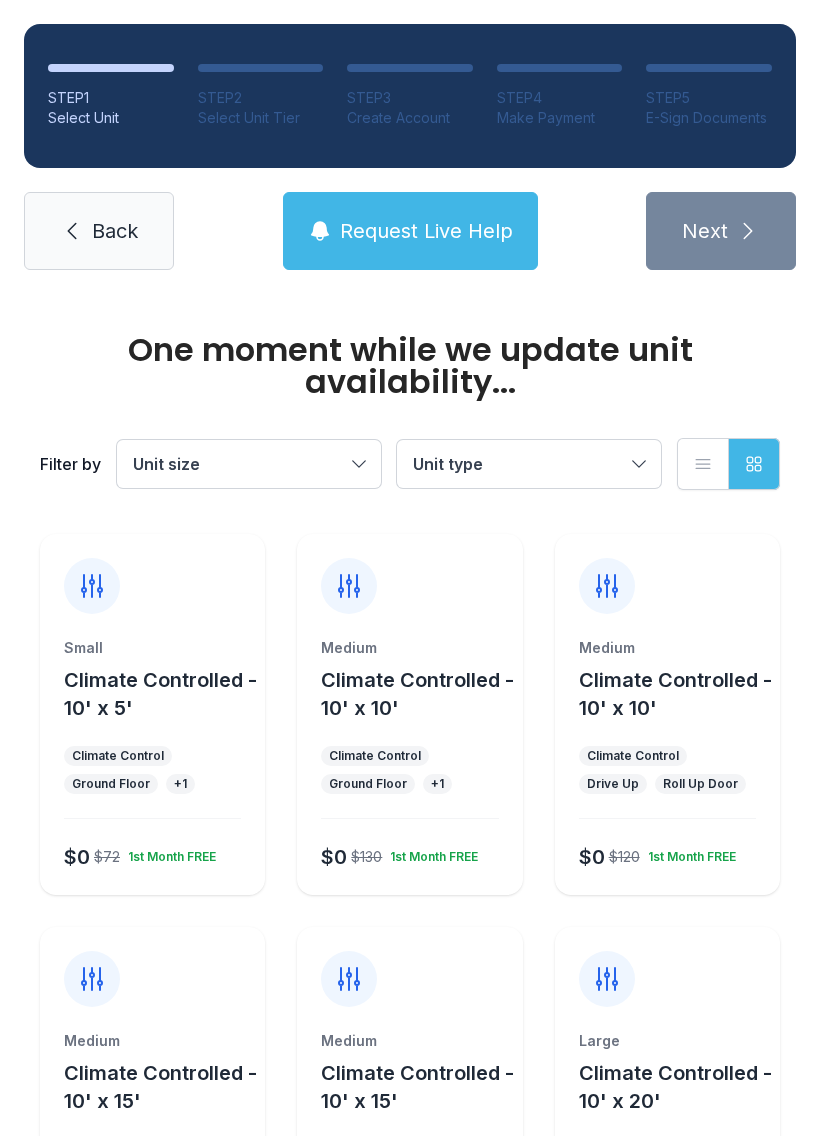scroll, scrollTop: 0, scrollLeft: 0, axis: both 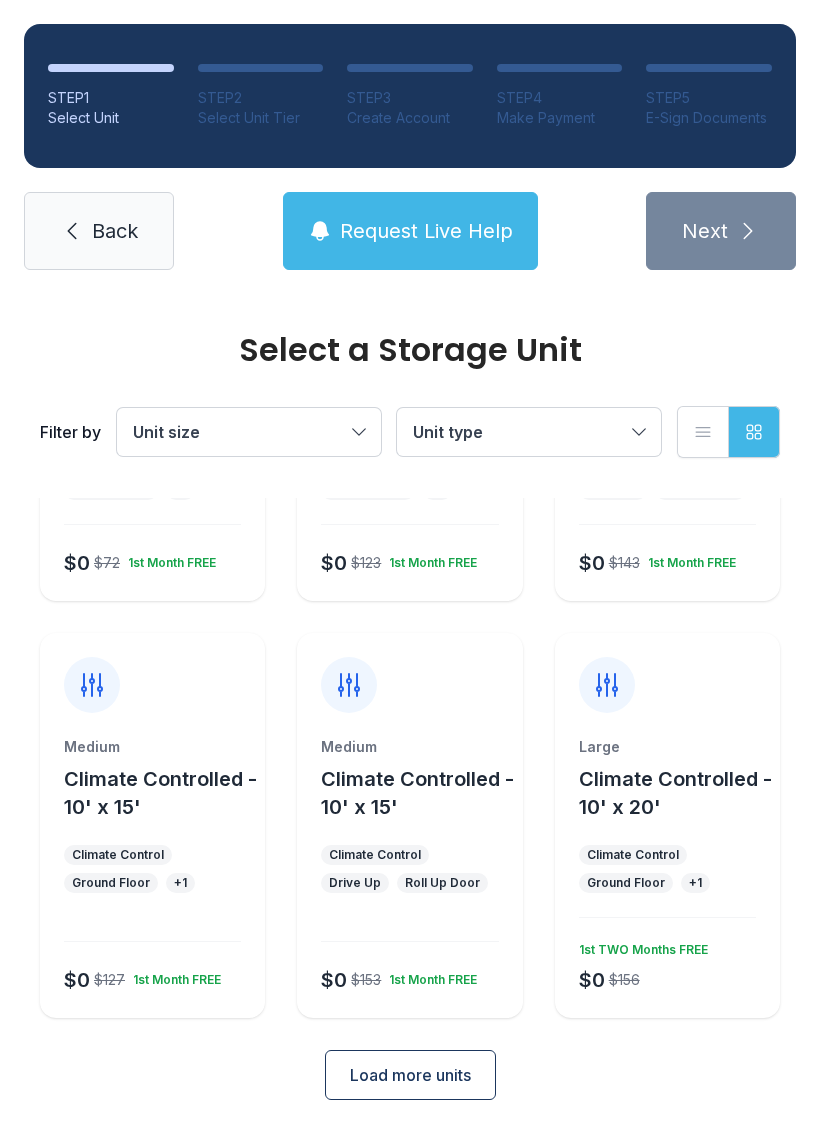 click on "Climate Controlled - 10' x 20'" at bounding box center (675, 793) 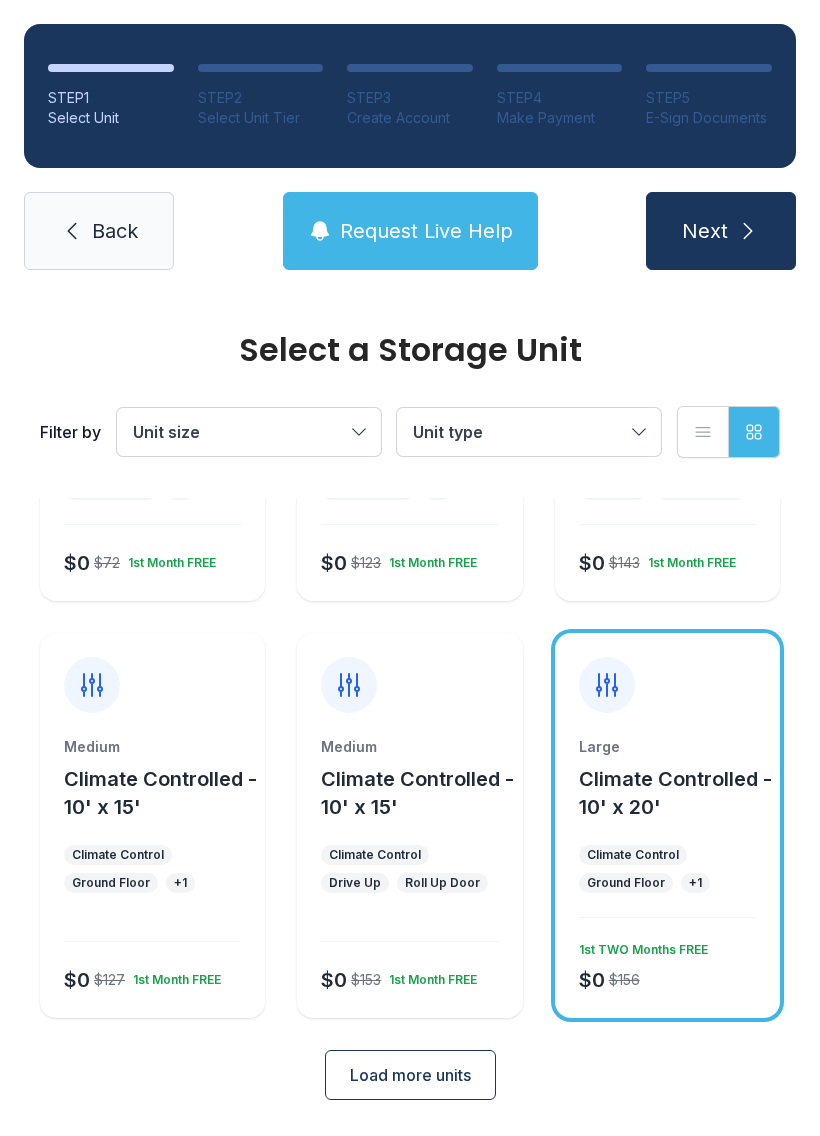click on "Climate Control Ground Floor + 1" at bounding box center (667, 869) 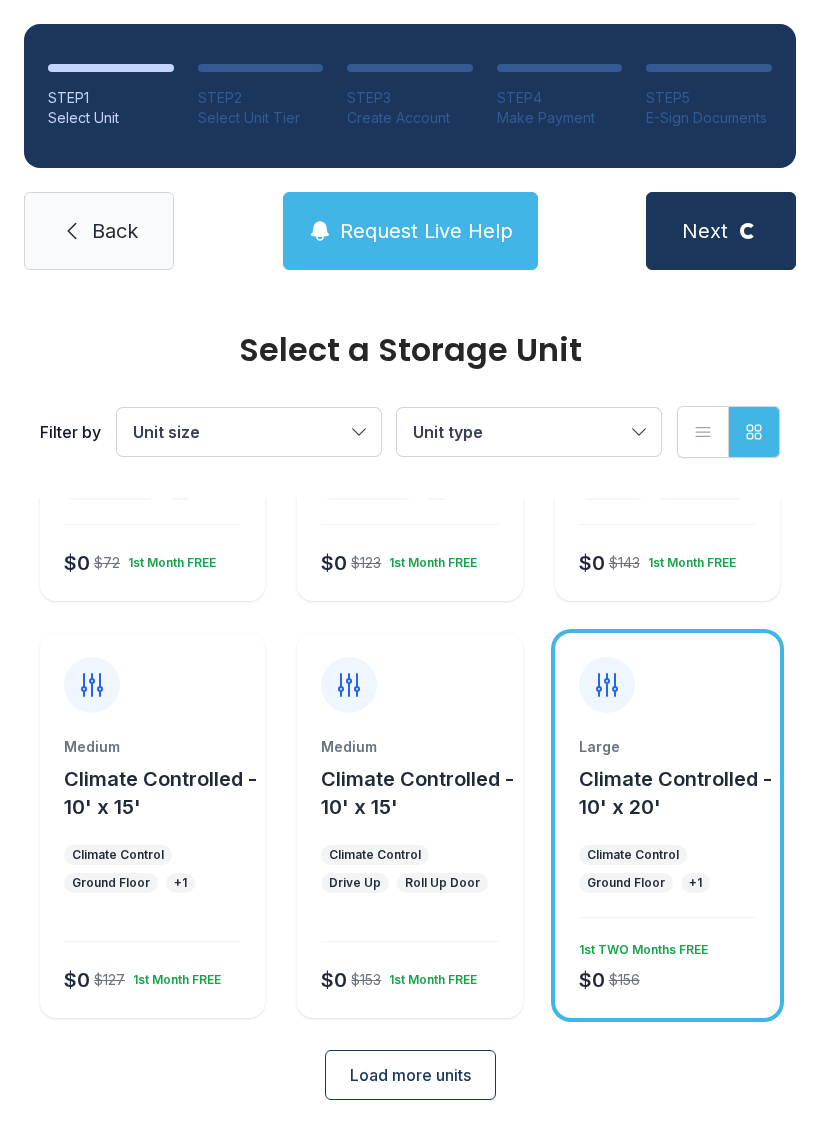 scroll, scrollTop: 0, scrollLeft: 0, axis: both 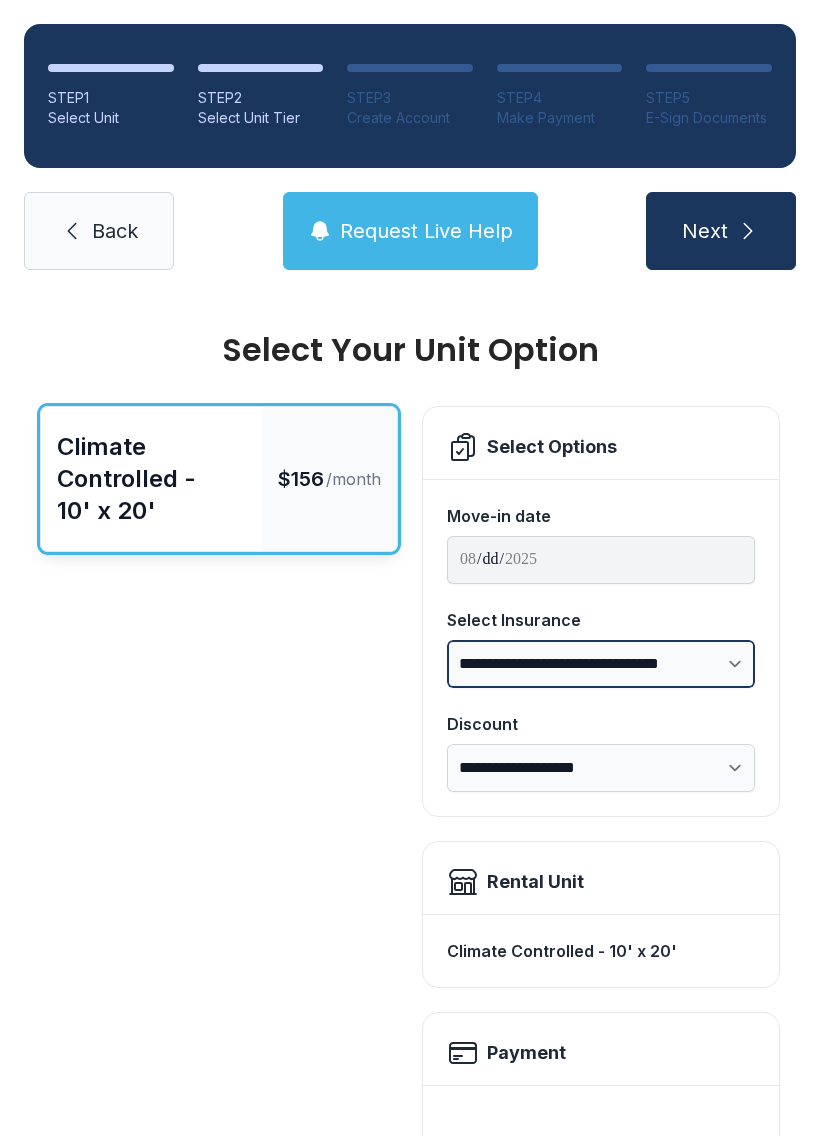 click on "**********" at bounding box center (601, 664) 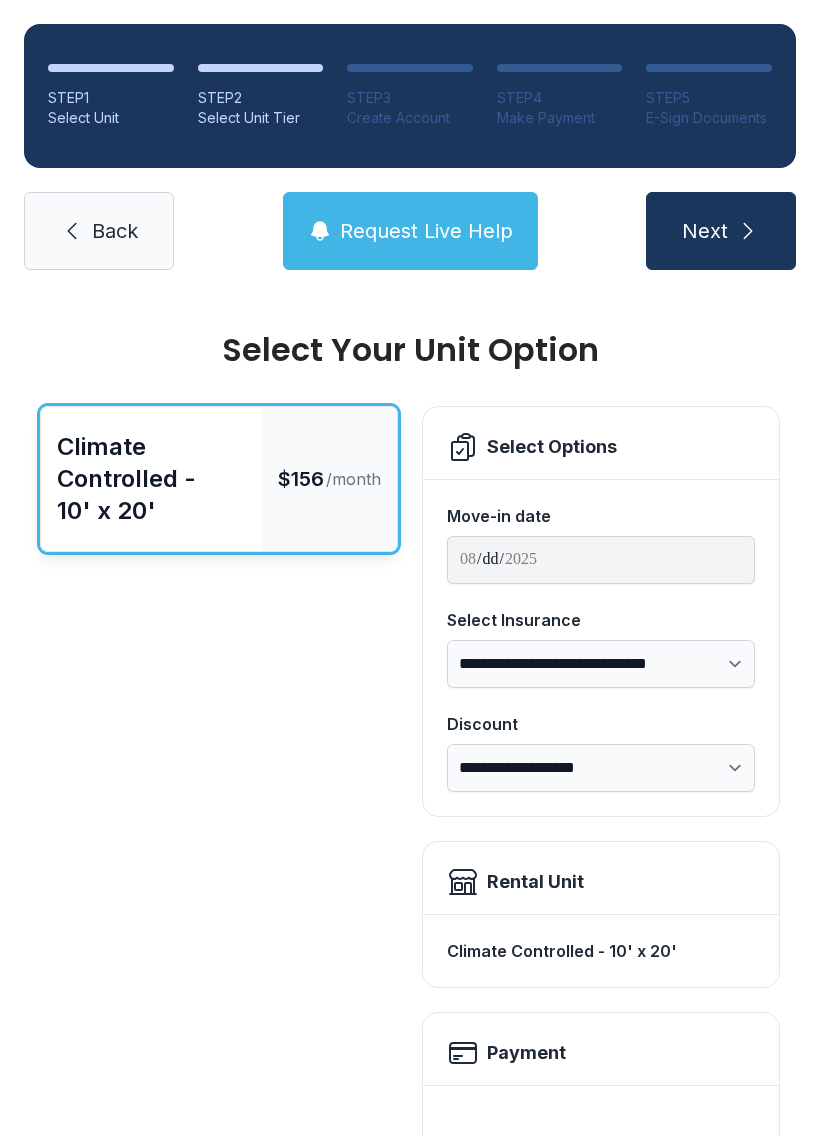 scroll, scrollTop: 0, scrollLeft: 0, axis: both 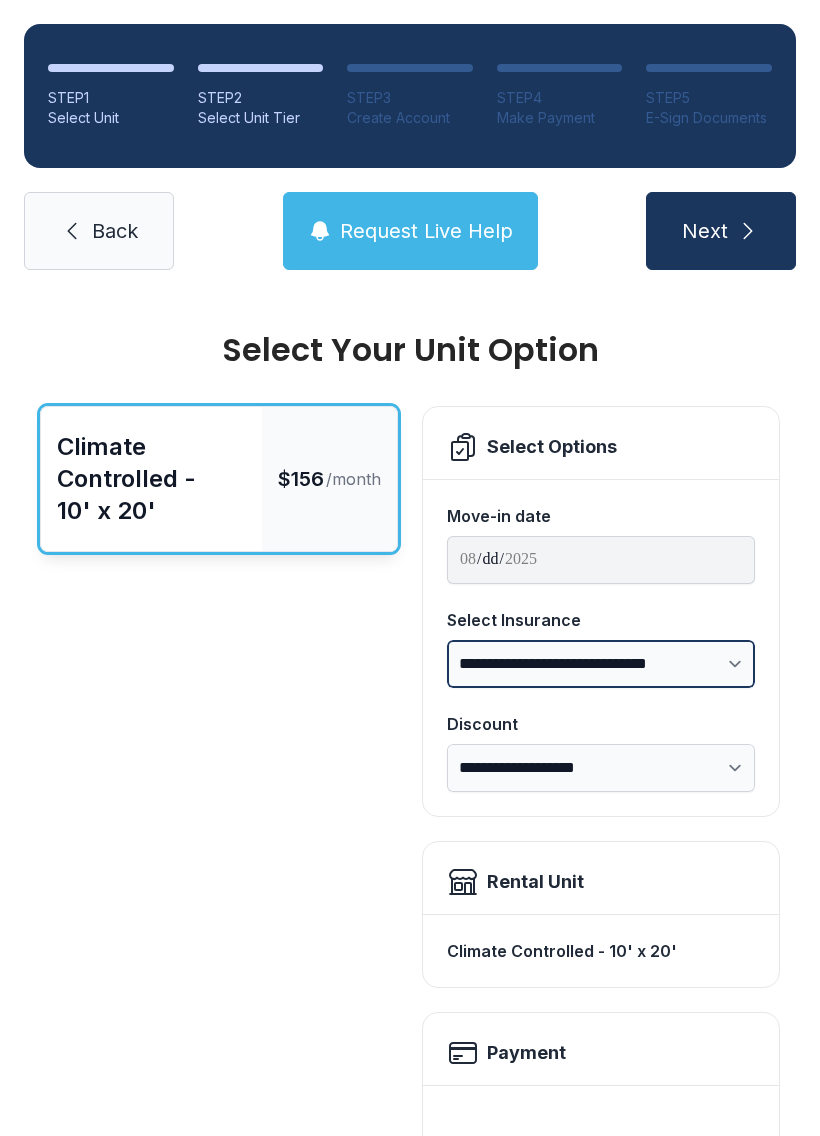 click on "**********" at bounding box center [601, 664] 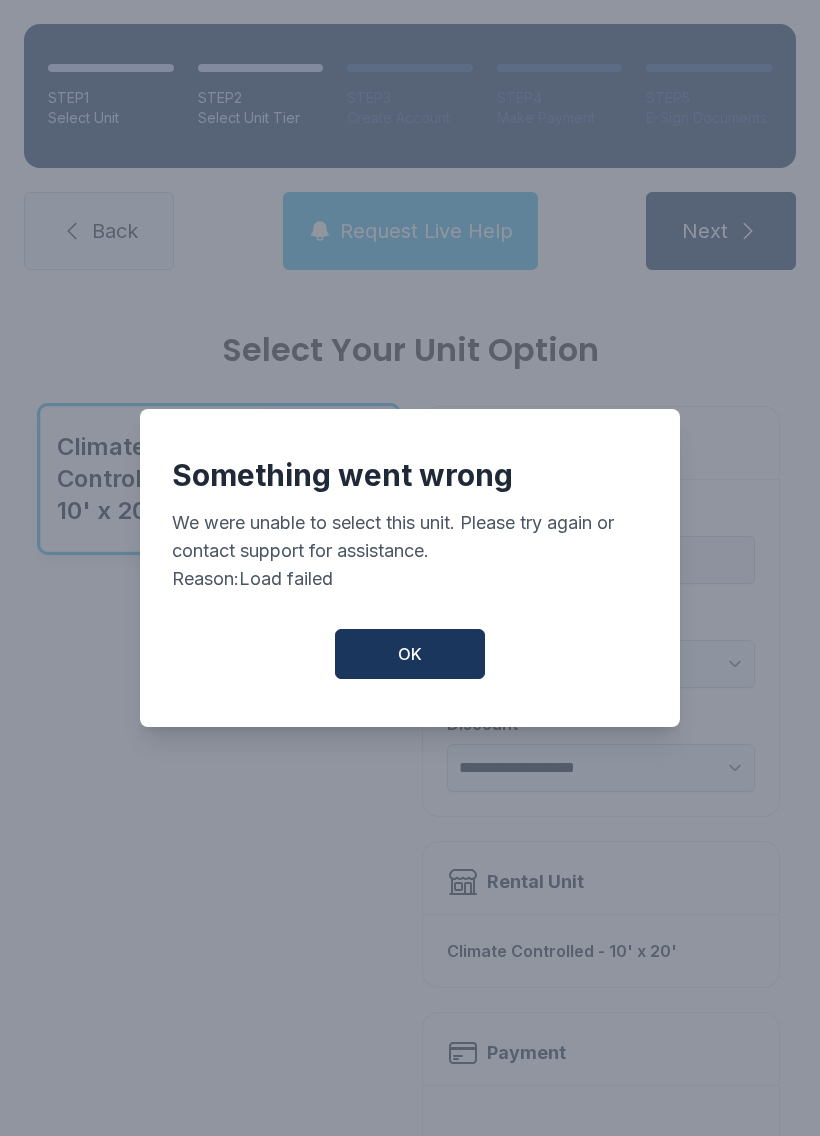 click on "OK" at bounding box center (410, 654) 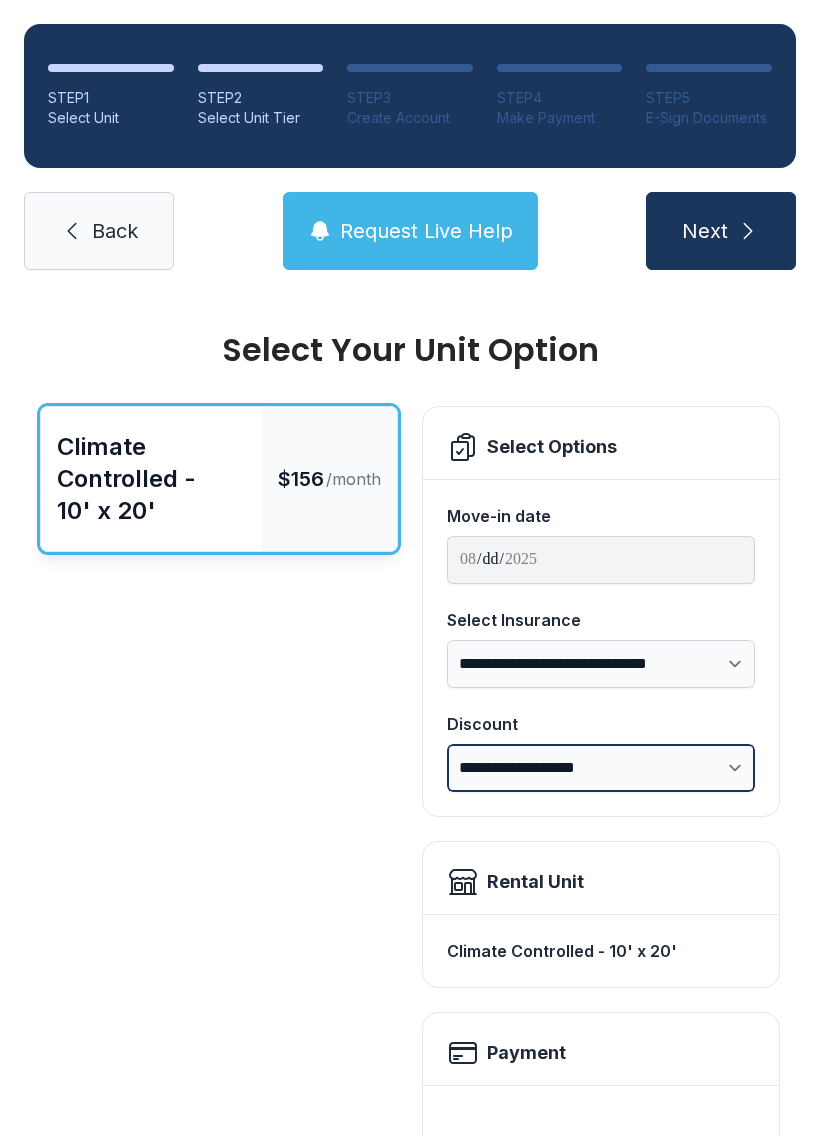 click on "**********" at bounding box center (601, 768) 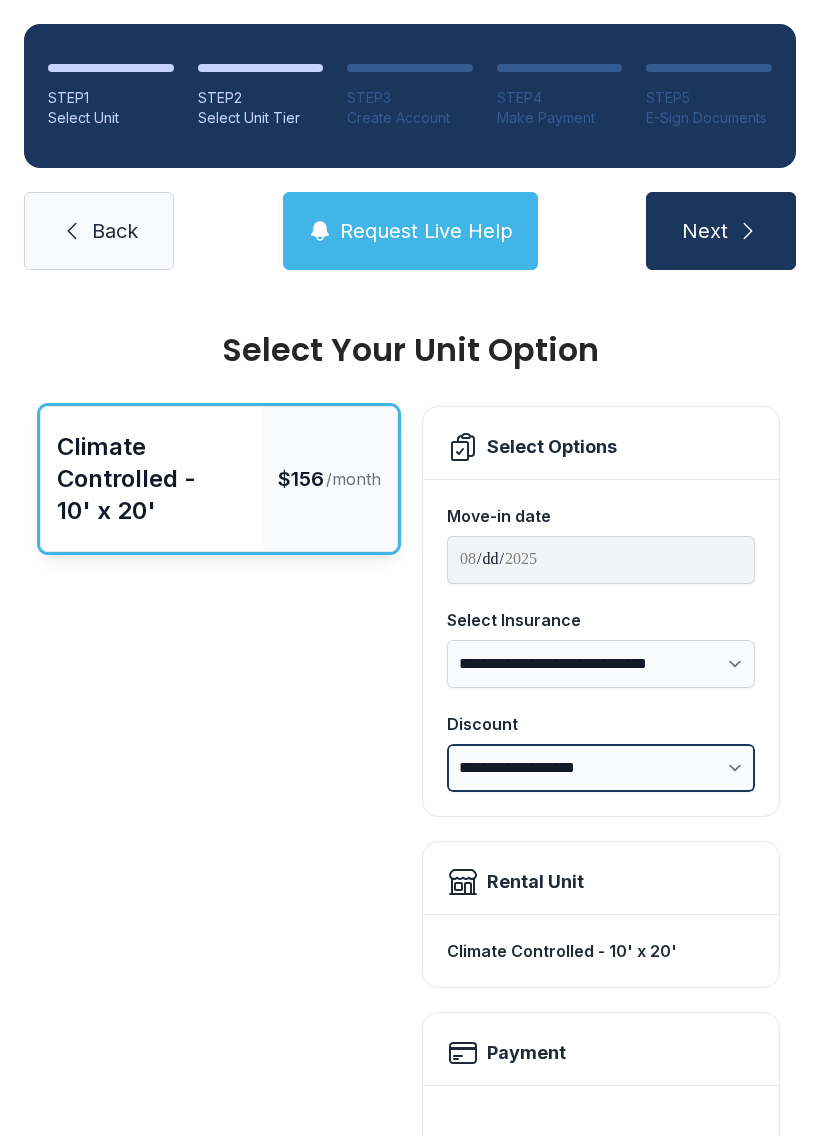 scroll, scrollTop: 0, scrollLeft: 0, axis: both 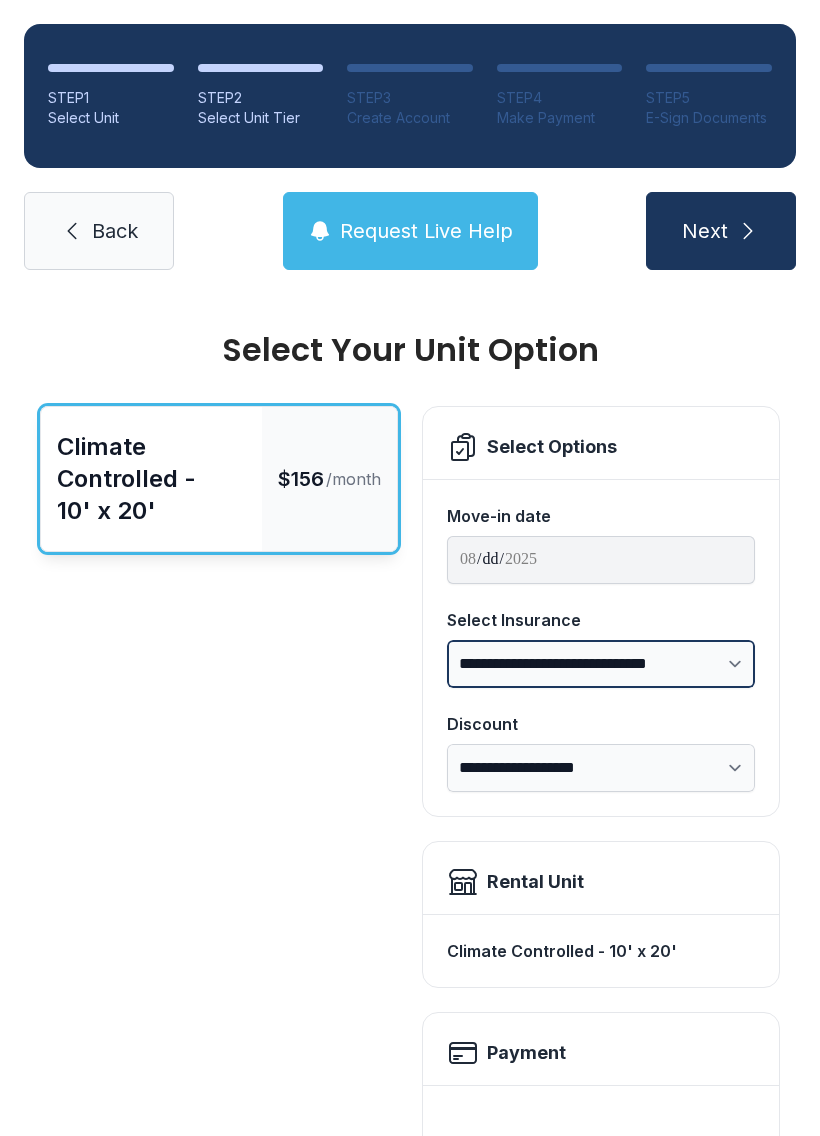click on "**********" at bounding box center [601, 664] 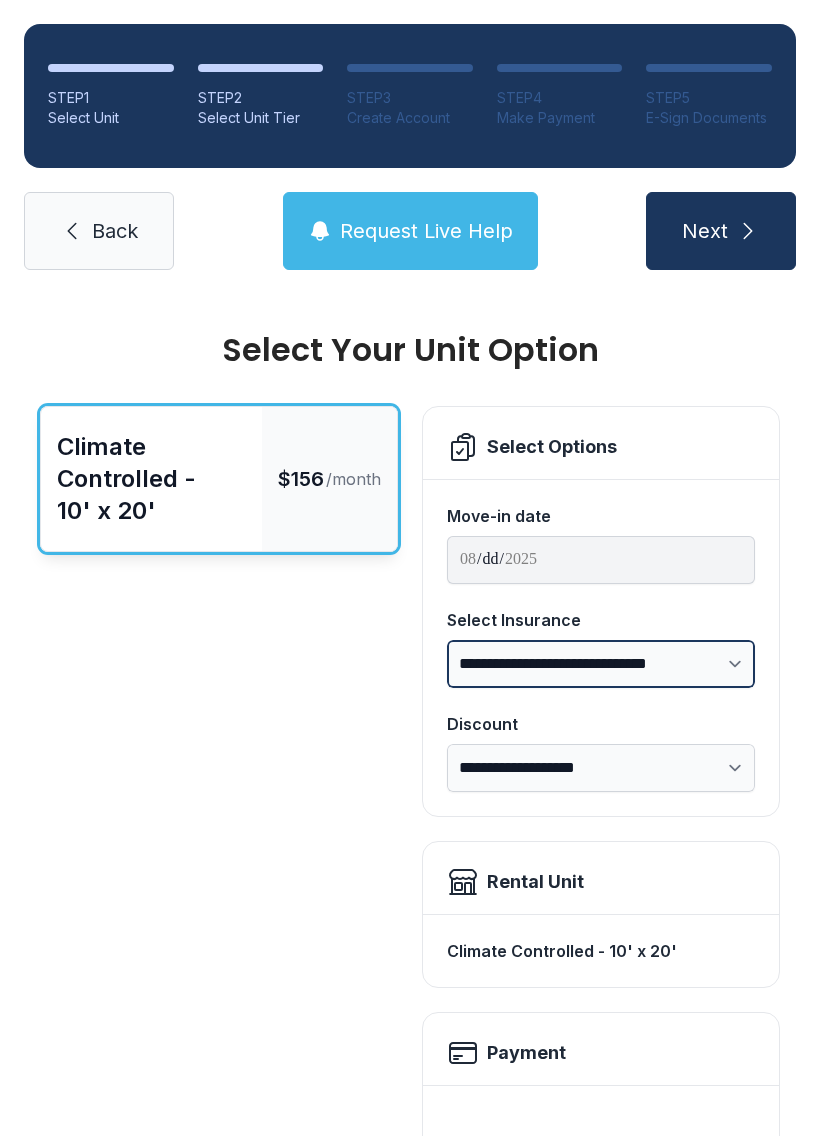 click on "**********" at bounding box center (601, 664) 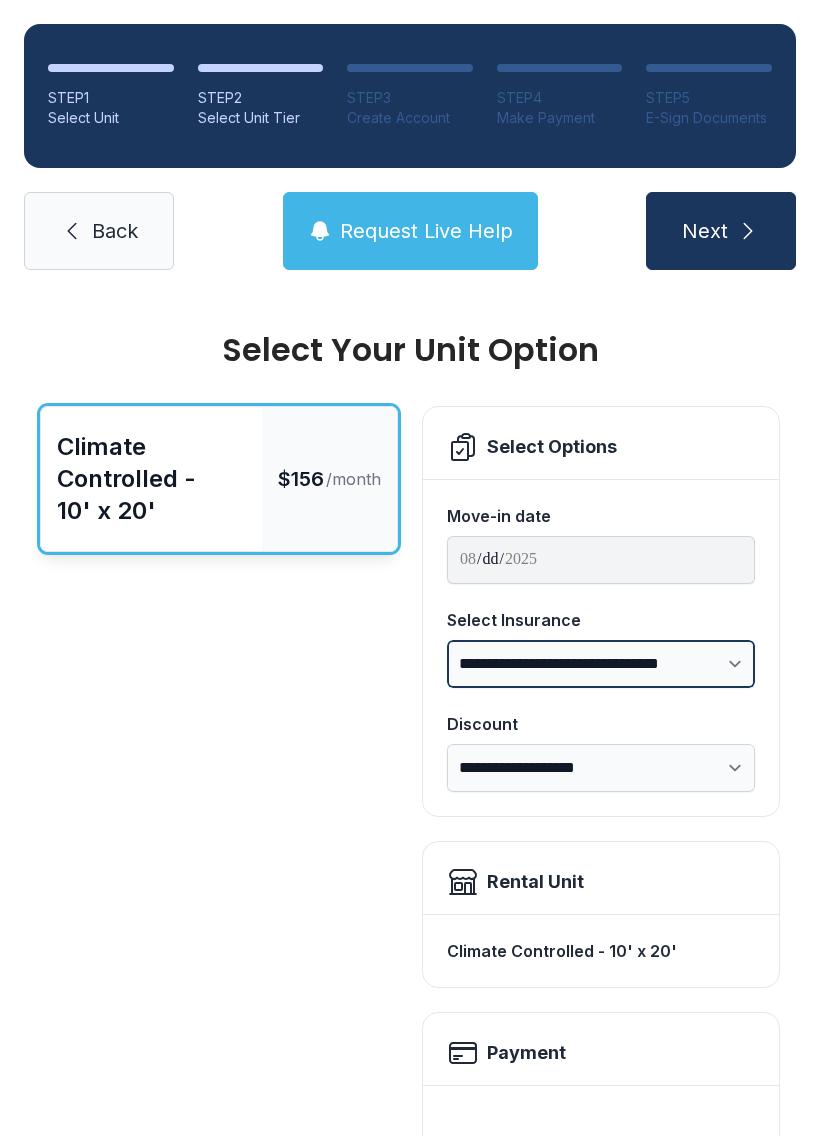 click on "**********" at bounding box center [601, 664] 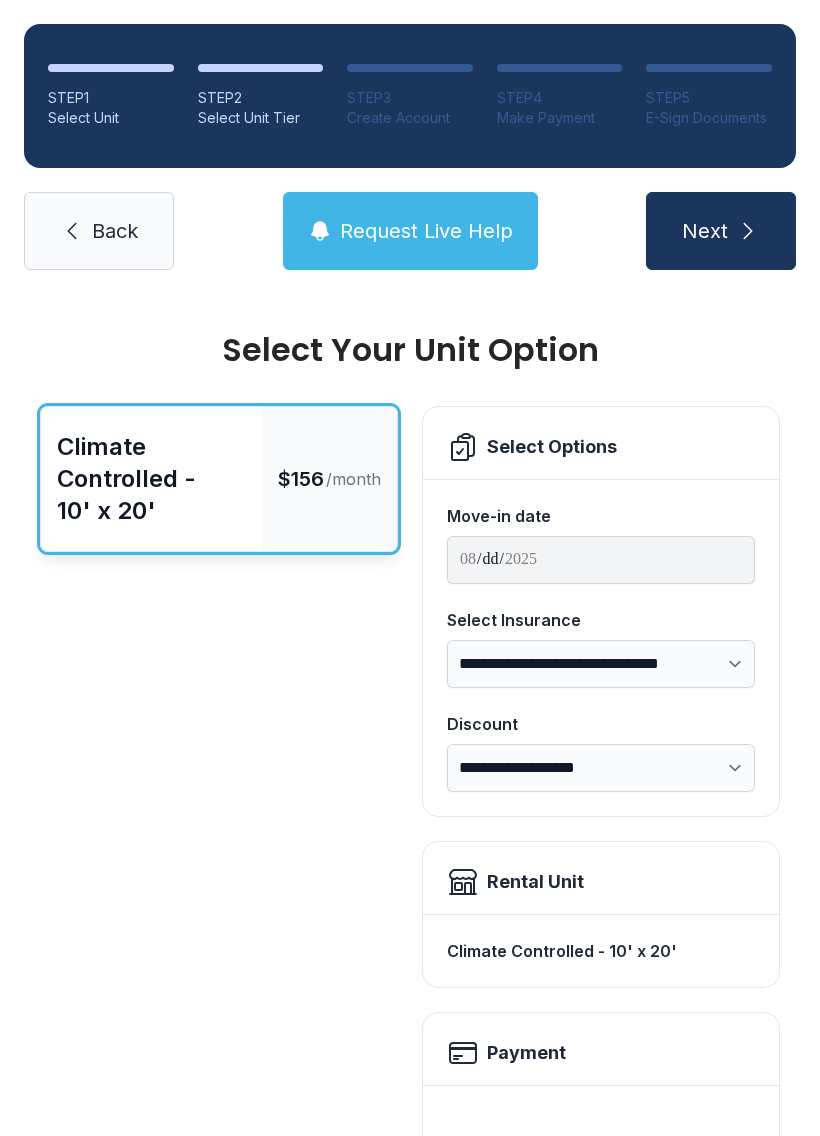 click on "Climate Controlled - 10' x 20' $156 /month" at bounding box center [219, 957] 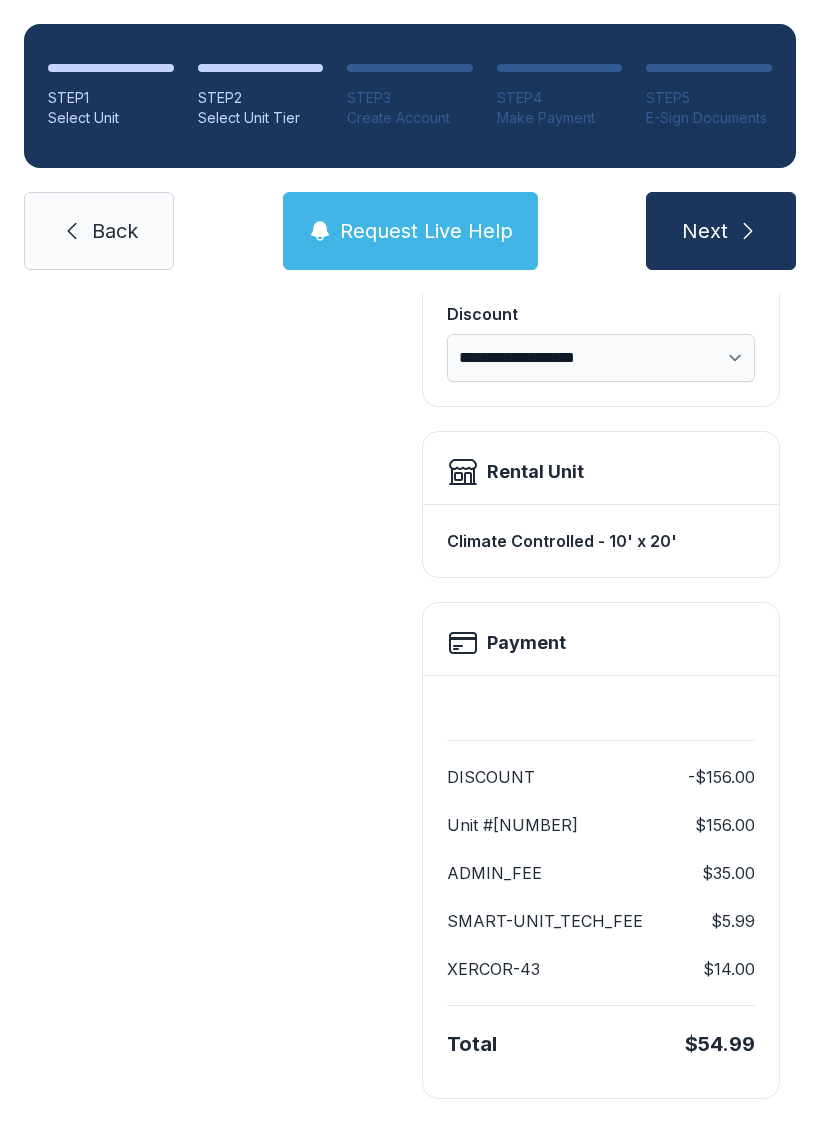 scroll, scrollTop: 409, scrollLeft: 0, axis: vertical 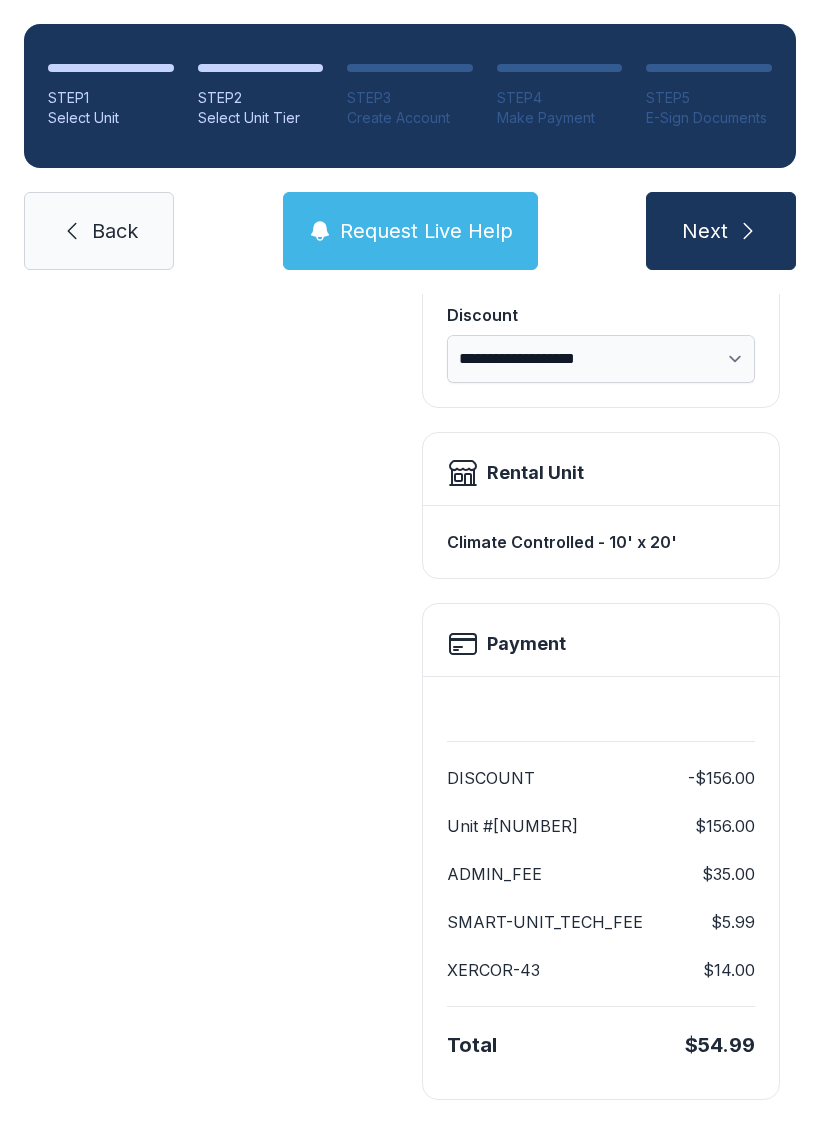 click on "Total $54.99" at bounding box center [601, 1044] 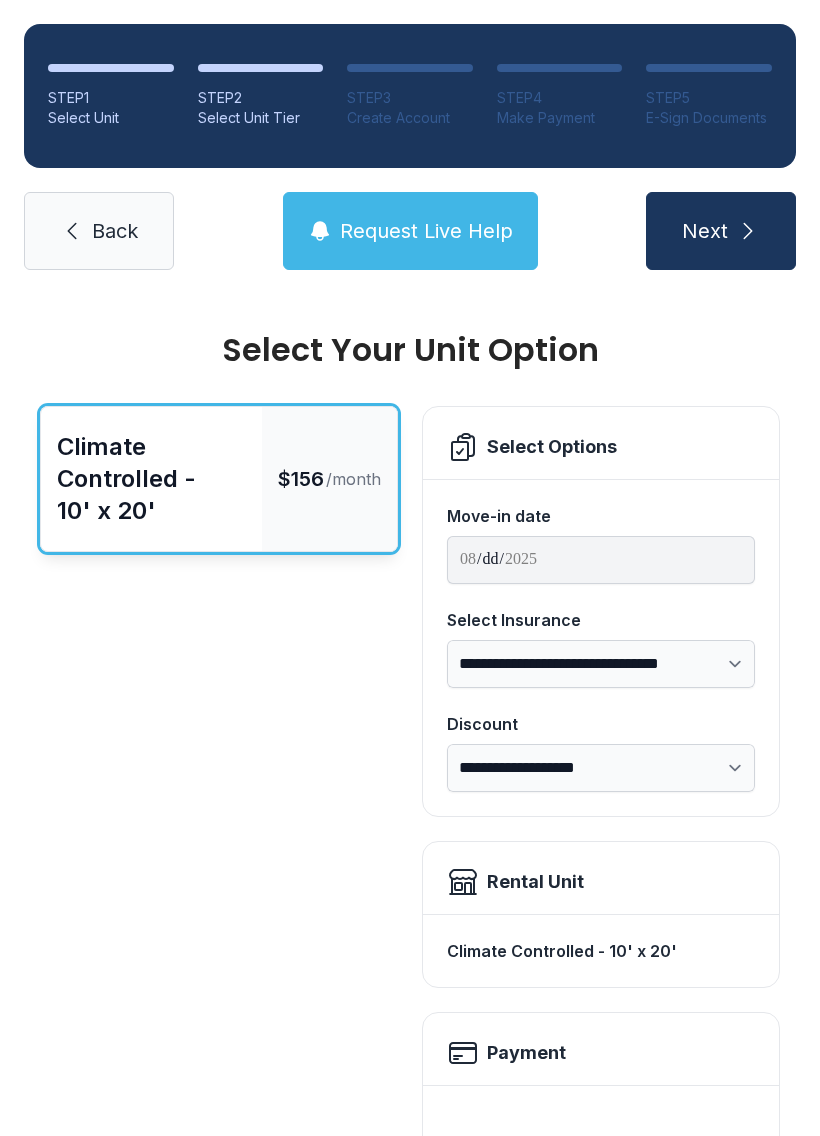 scroll, scrollTop: 0, scrollLeft: 0, axis: both 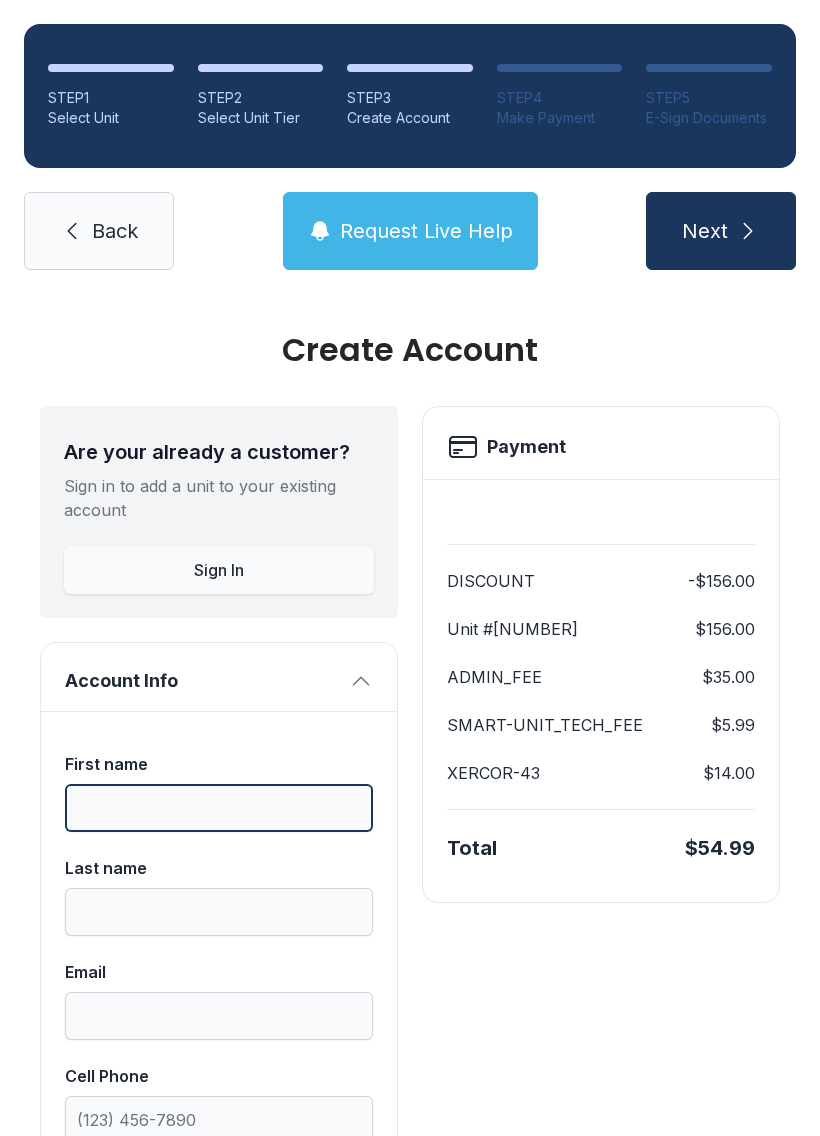 click on "First name" at bounding box center (219, 808) 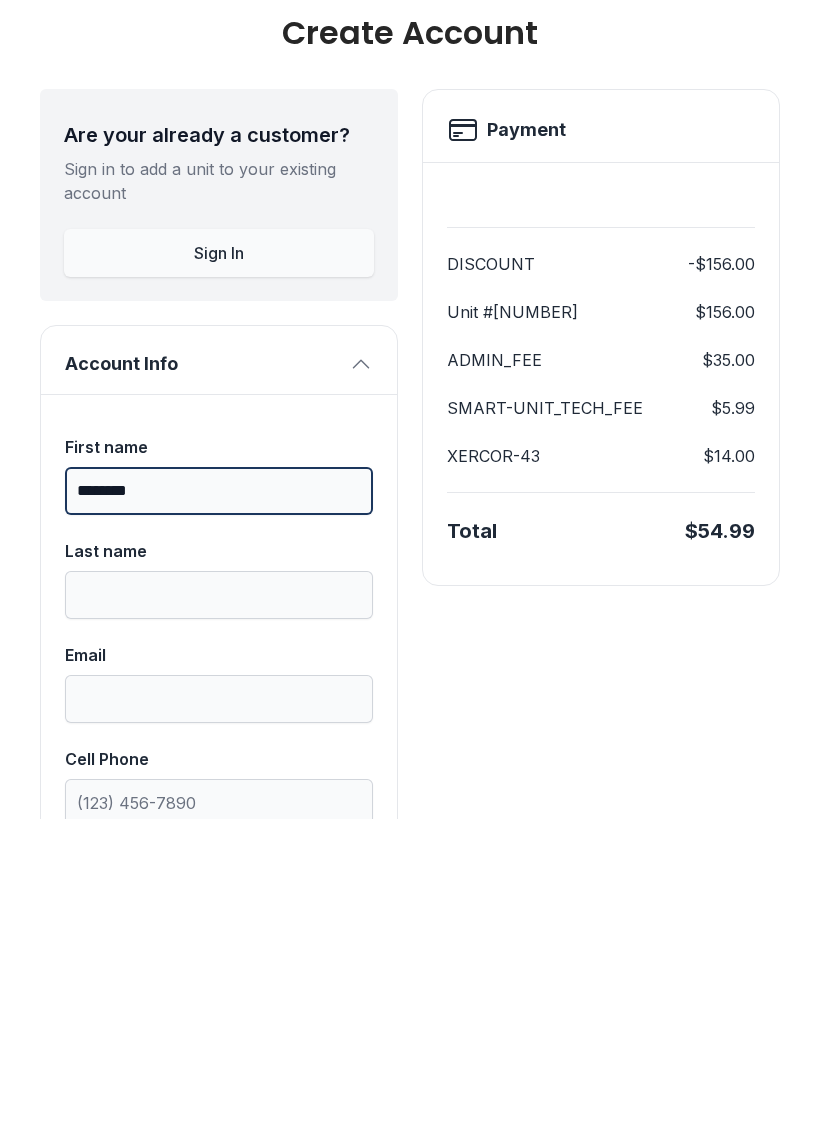 type on "********" 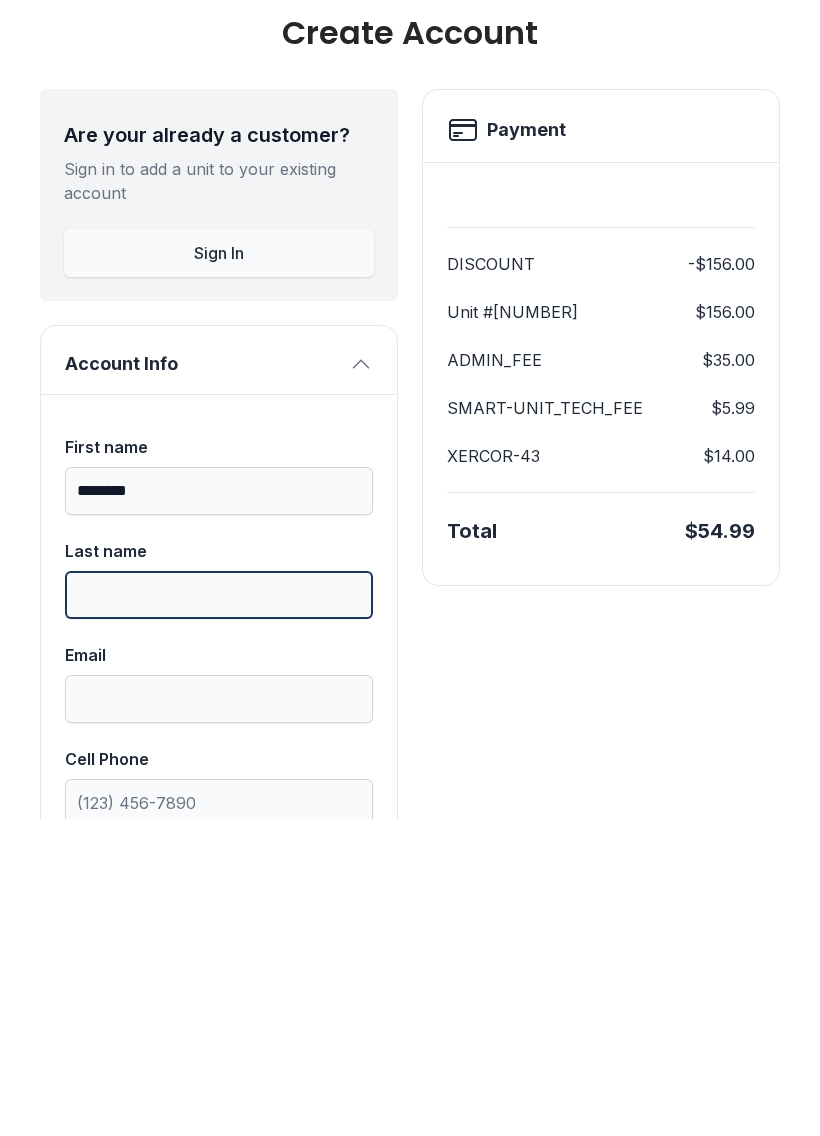 click on "Last name" at bounding box center (219, 912) 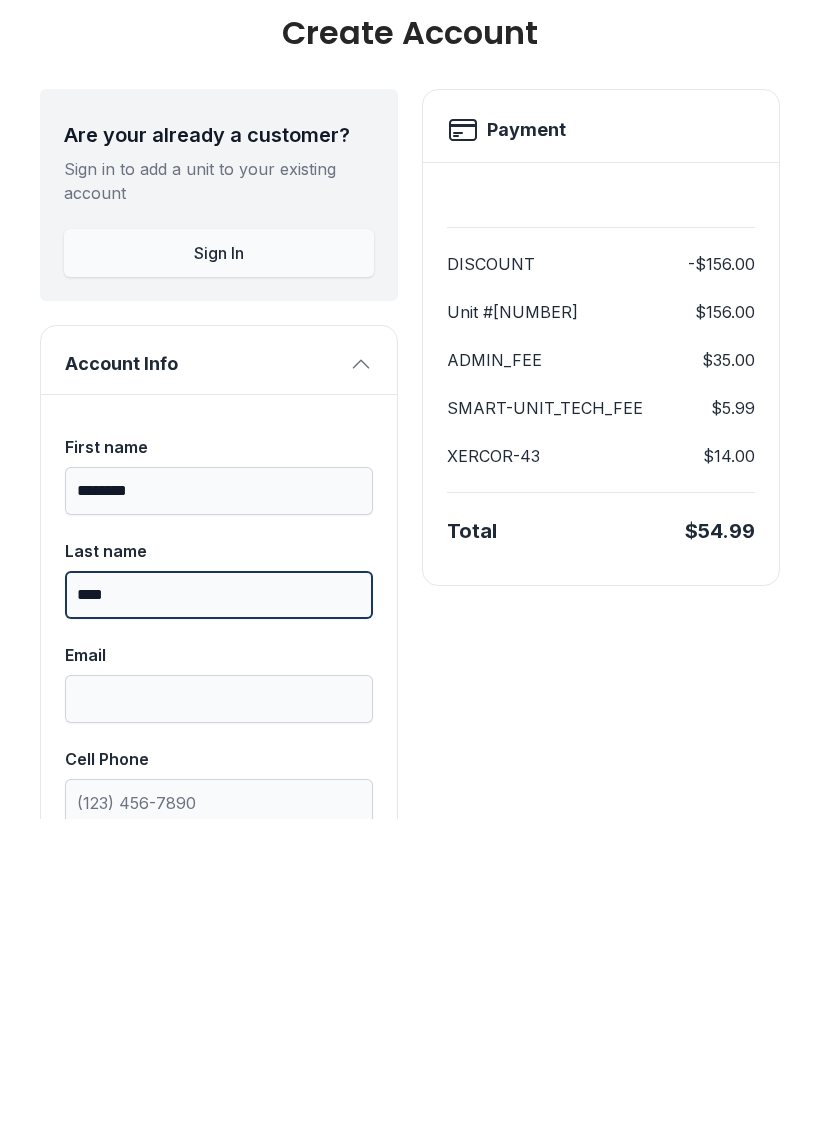 type on "****" 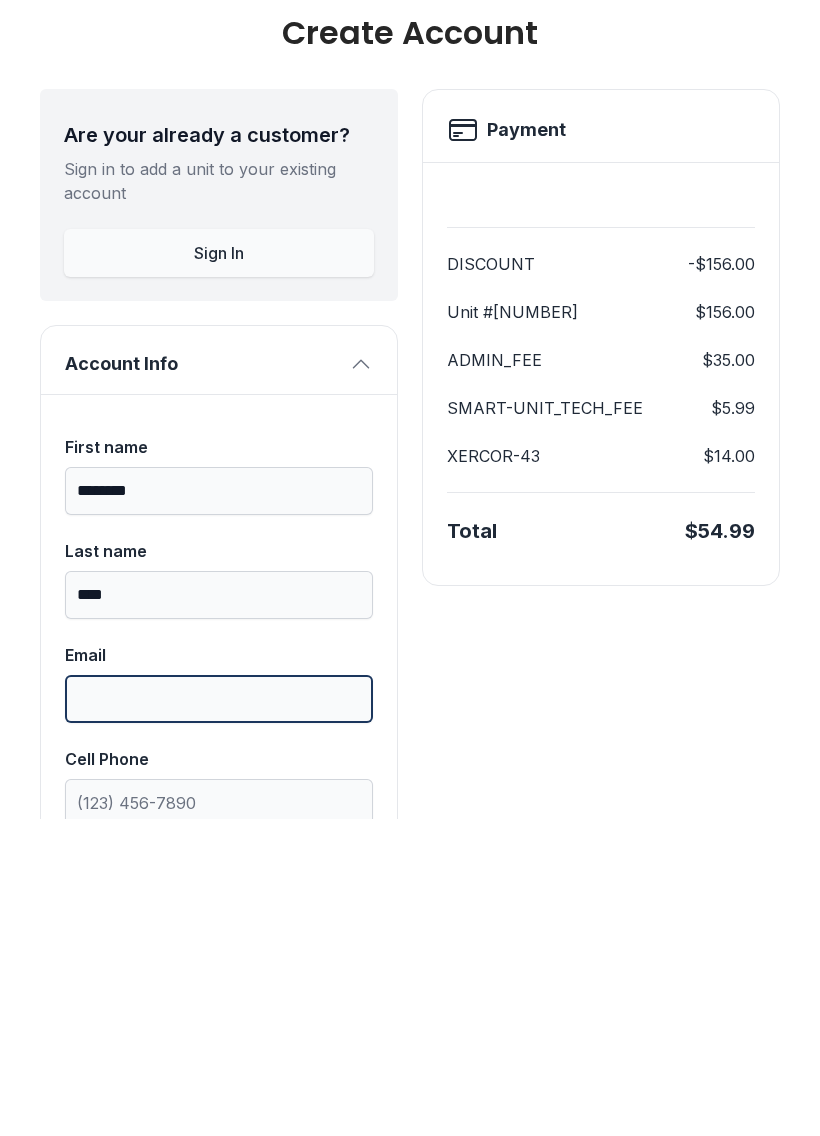 click on "Email" at bounding box center [219, 1016] 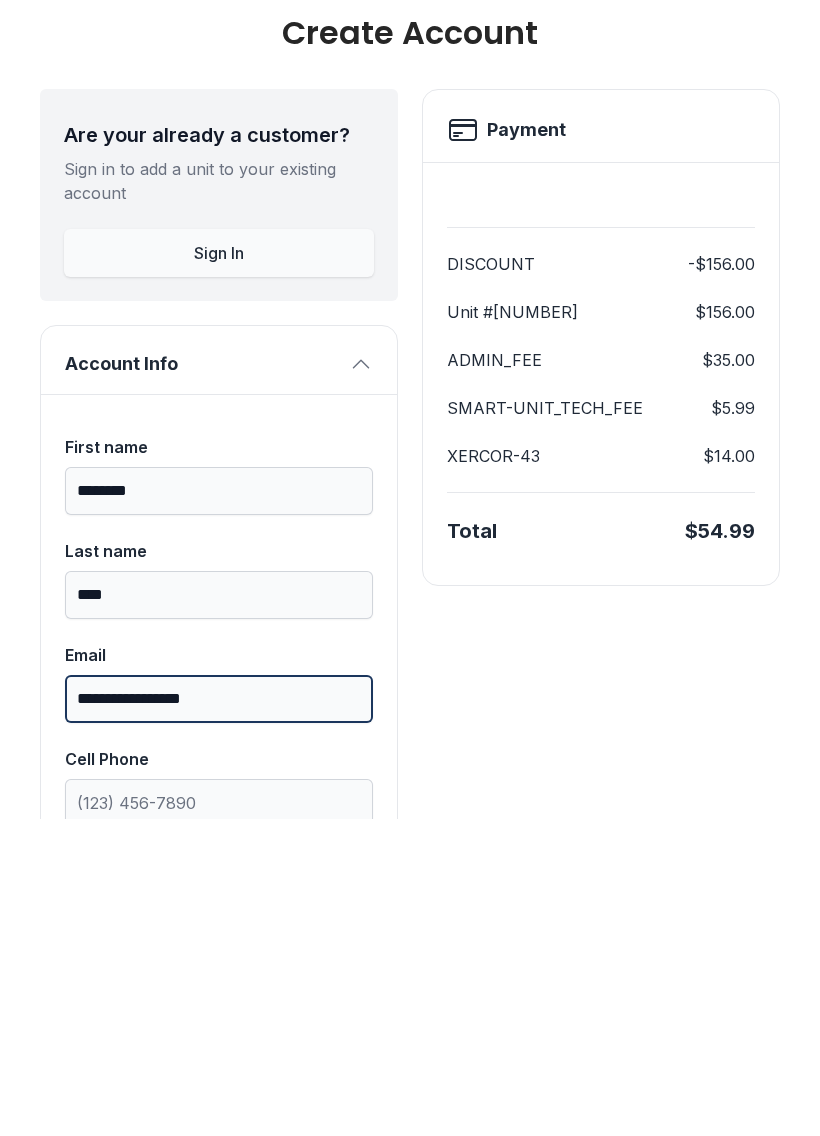 type on "**********" 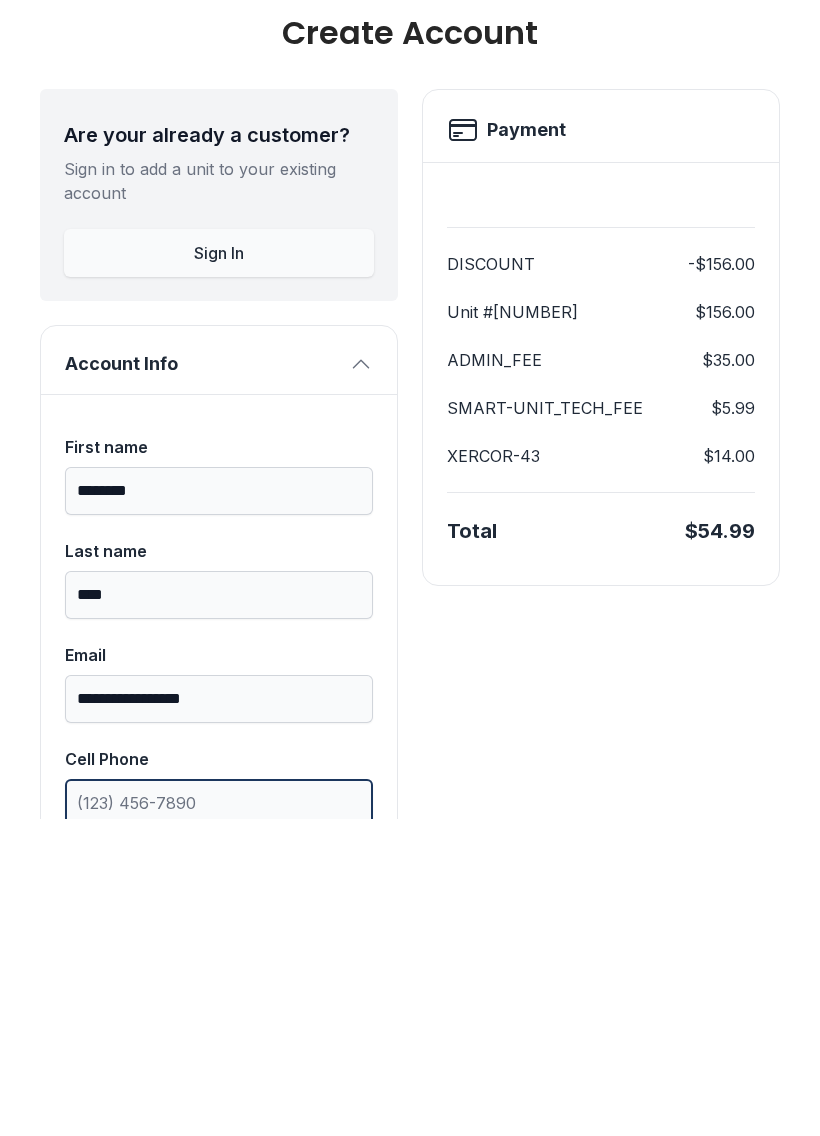 click on "Cell Phone" at bounding box center (219, 1120) 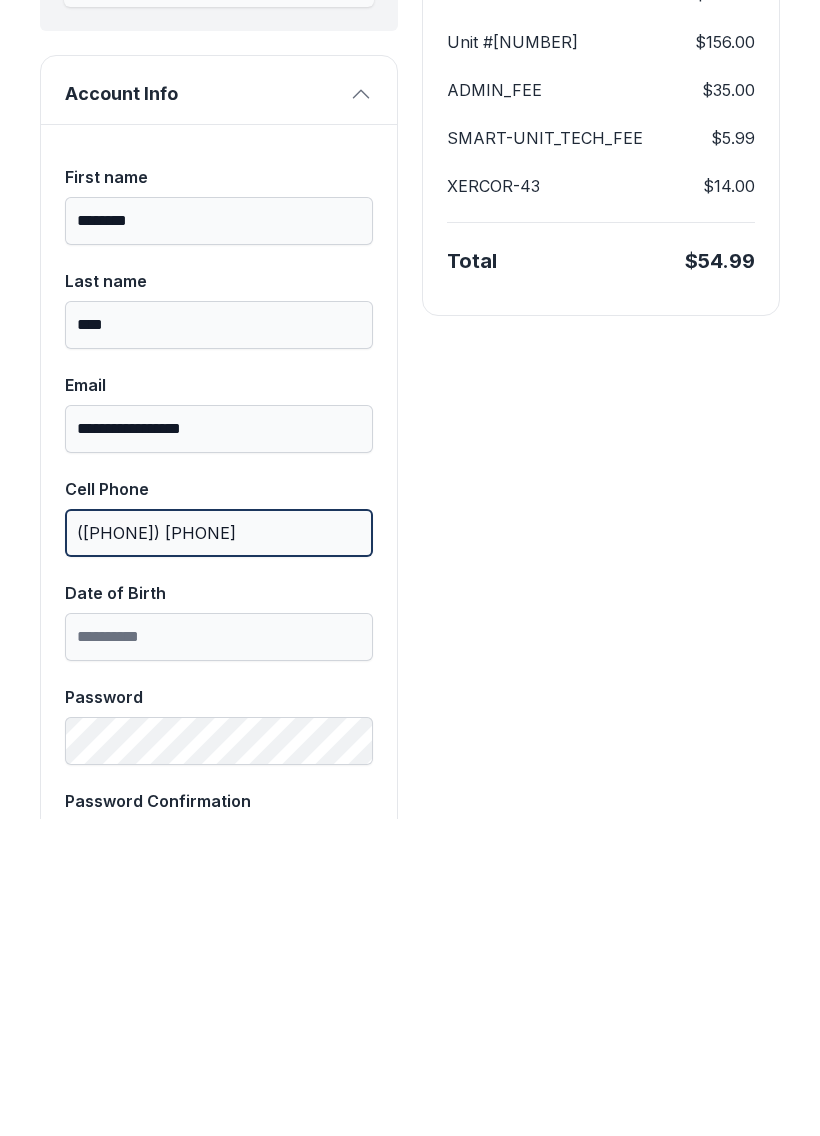 scroll, scrollTop: 271, scrollLeft: 0, axis: vertical 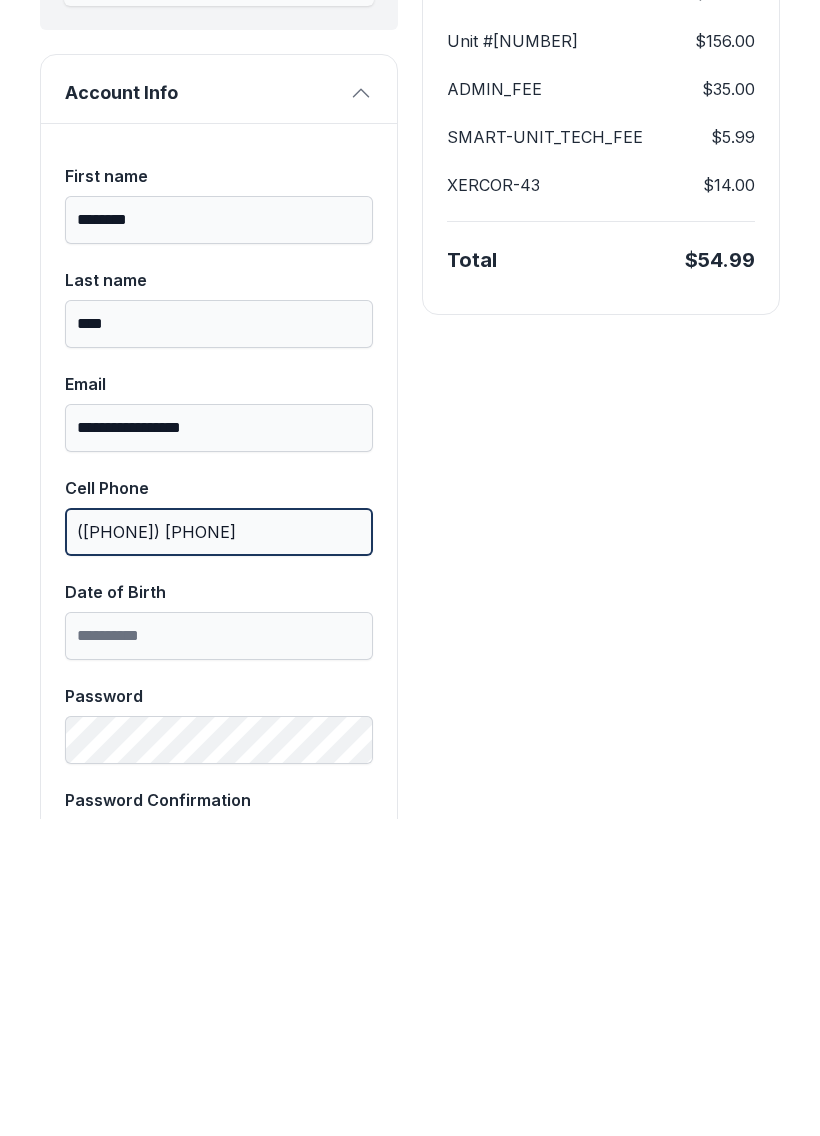 type on "([PHONE]) [PHONE]" 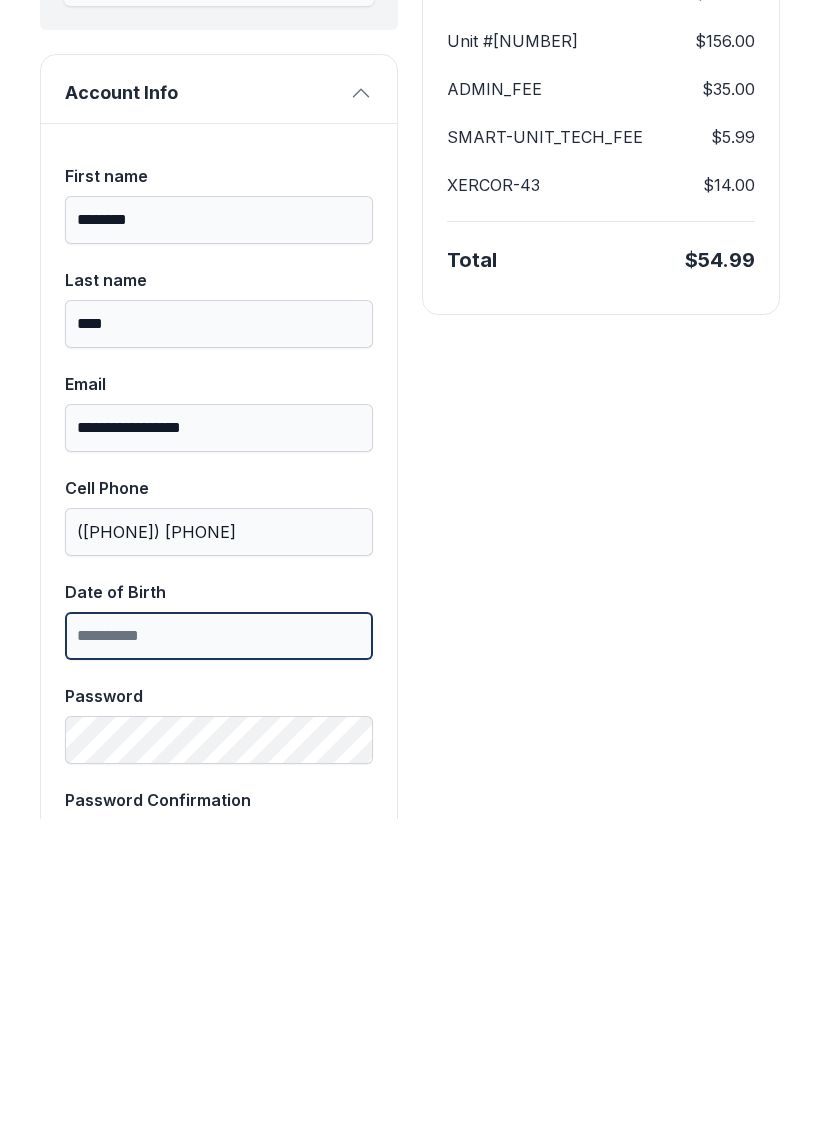 click on "Date of Birth" at bounding box center [219, 953] 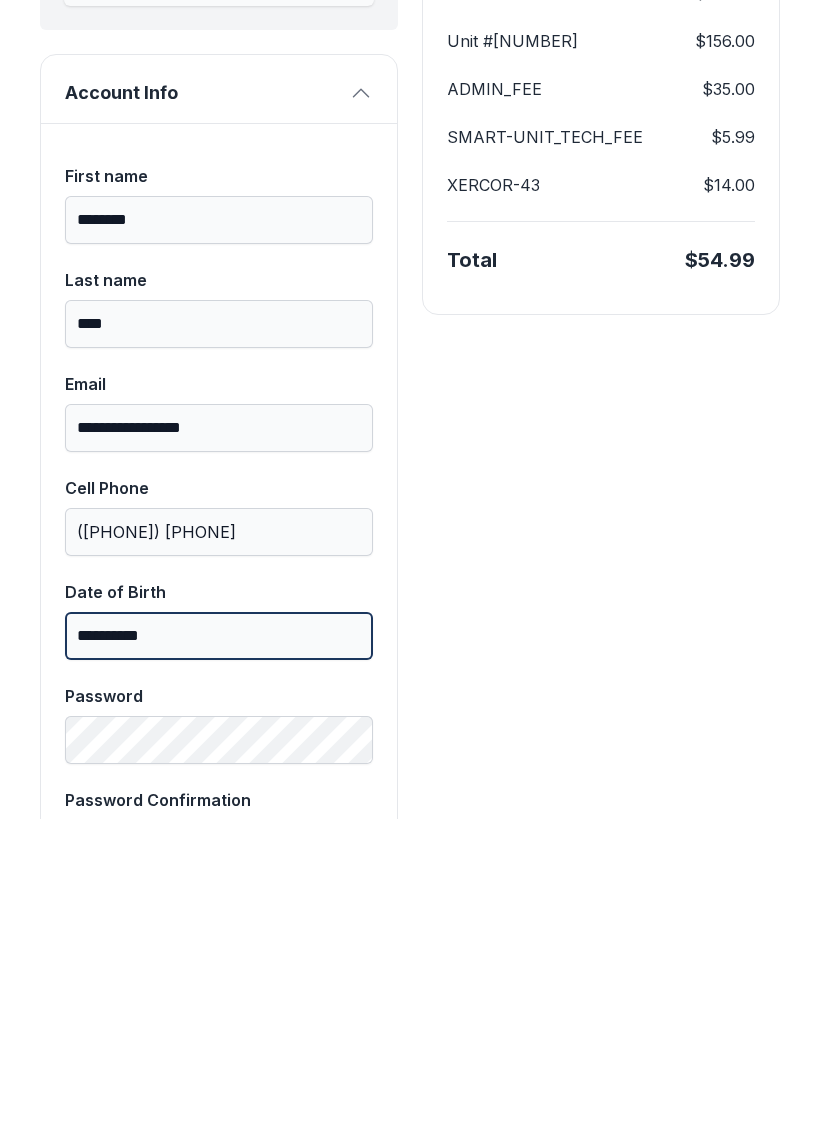 type on "**********" 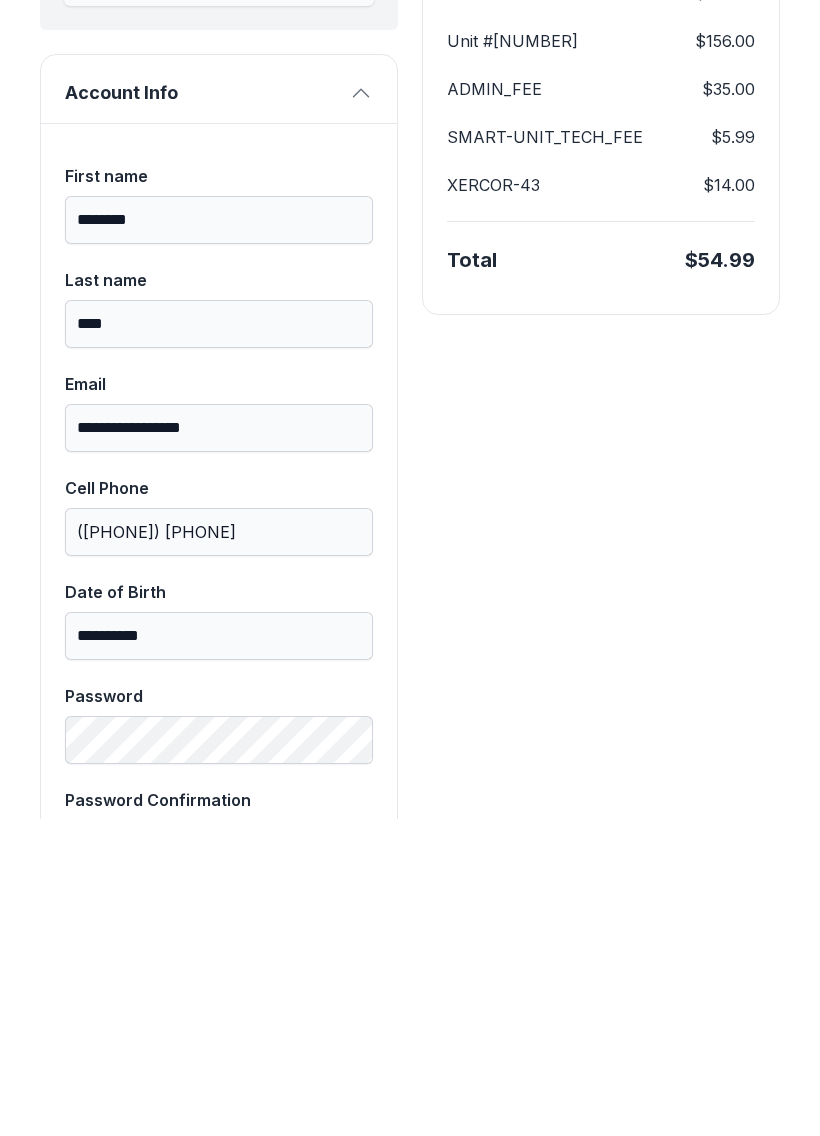 click on "Payment DISCOUNT -[PRICE] Unit #[NUMBER] [PRICE] ADMIN_FEE [PRICE] SMART-UNIT_TECH_FEE [PRICE] XERCOR-43 [PRICE] Total [PRICE]" at bounding box center [601, 1107] 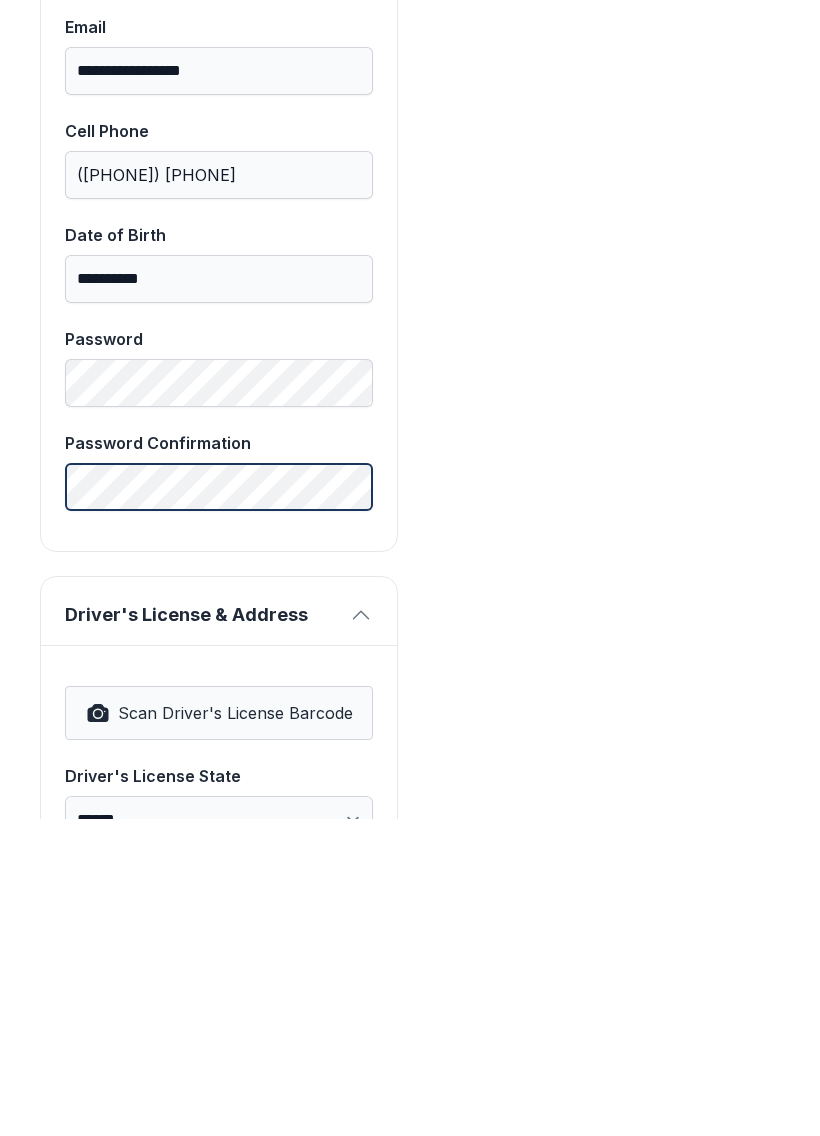 scroll, scrollTop: 621, scrollLeft: 0, axis: vertical 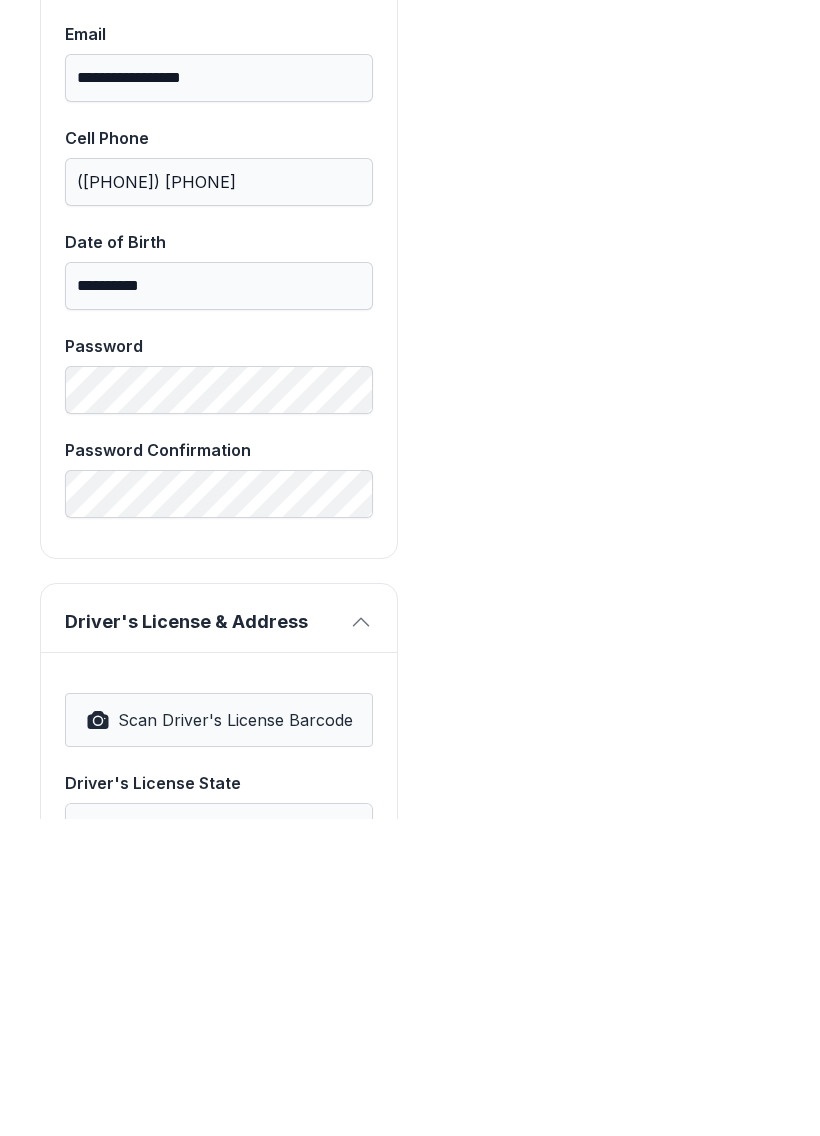 click on "**********" at bounding box center [219, 1348] 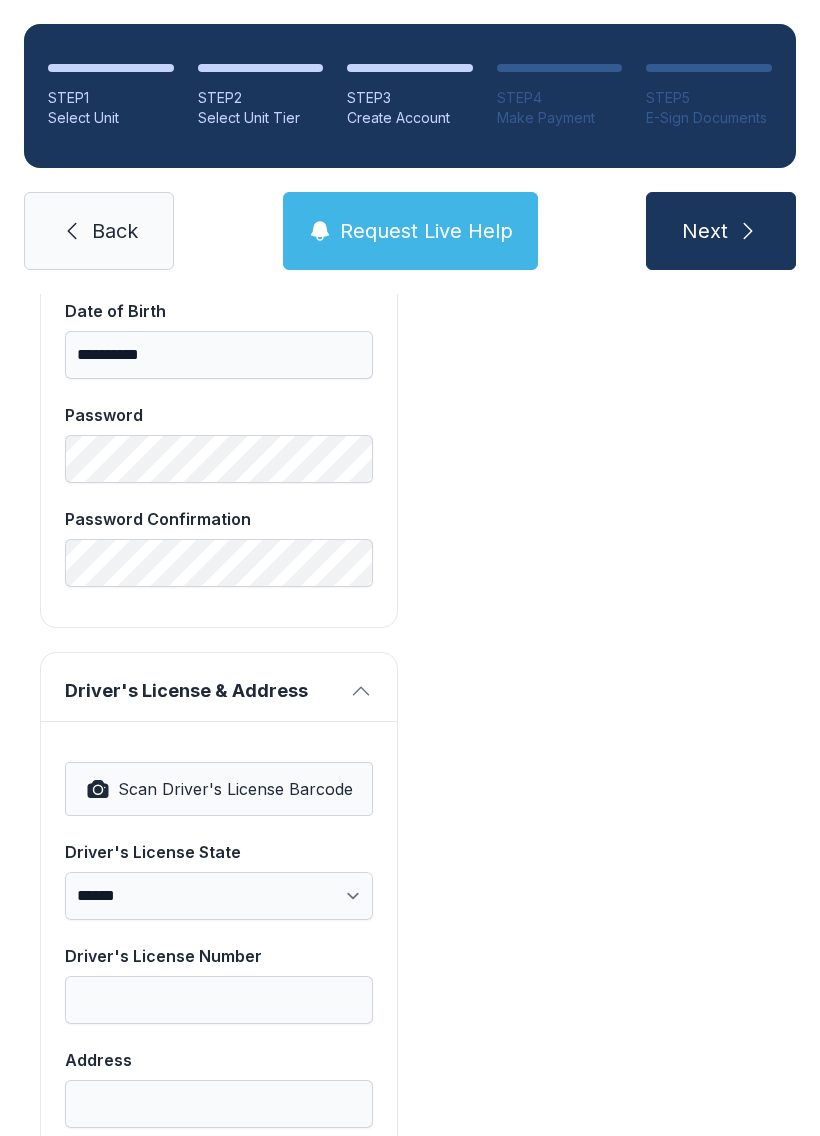 scroll, scrollTop: 875, scrollLeft: 0, axis: vertical 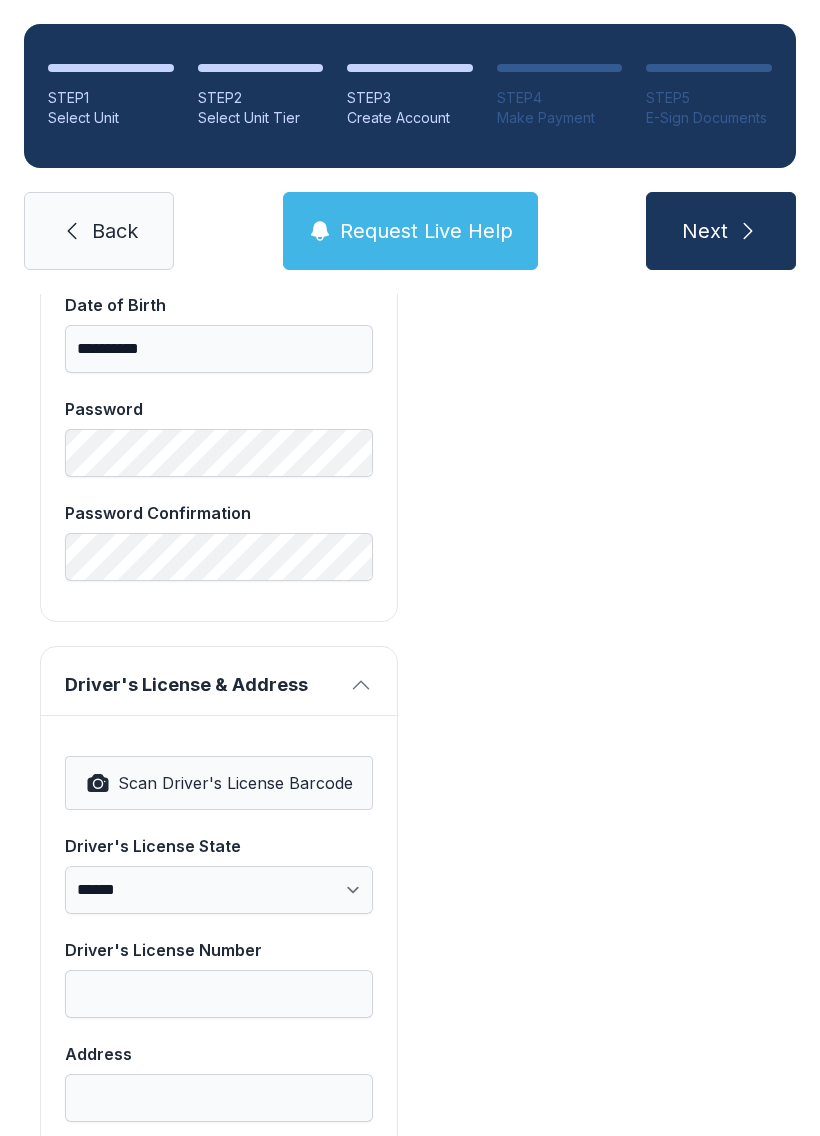 click on "Scan Driver's License Barcode" at bounding box center [235, 783] 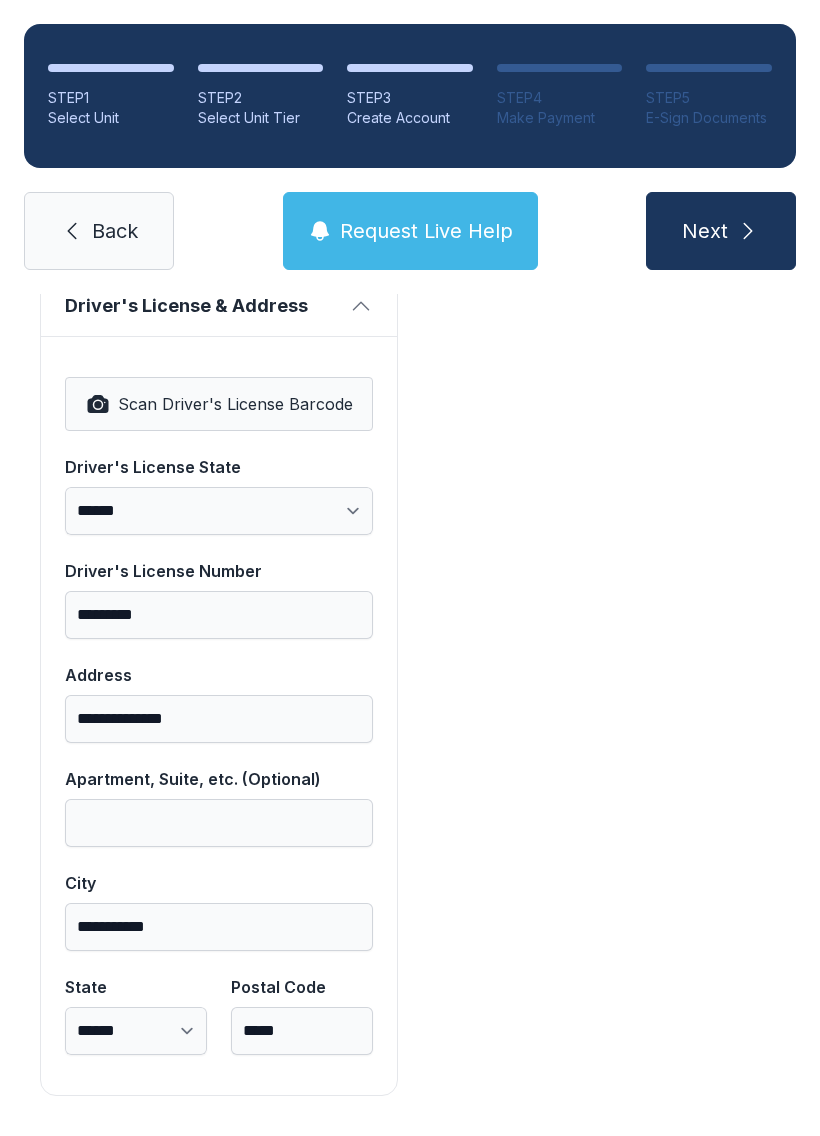 scroll, scrollTop: 1250, scrollLeft: 0, axis: vertical 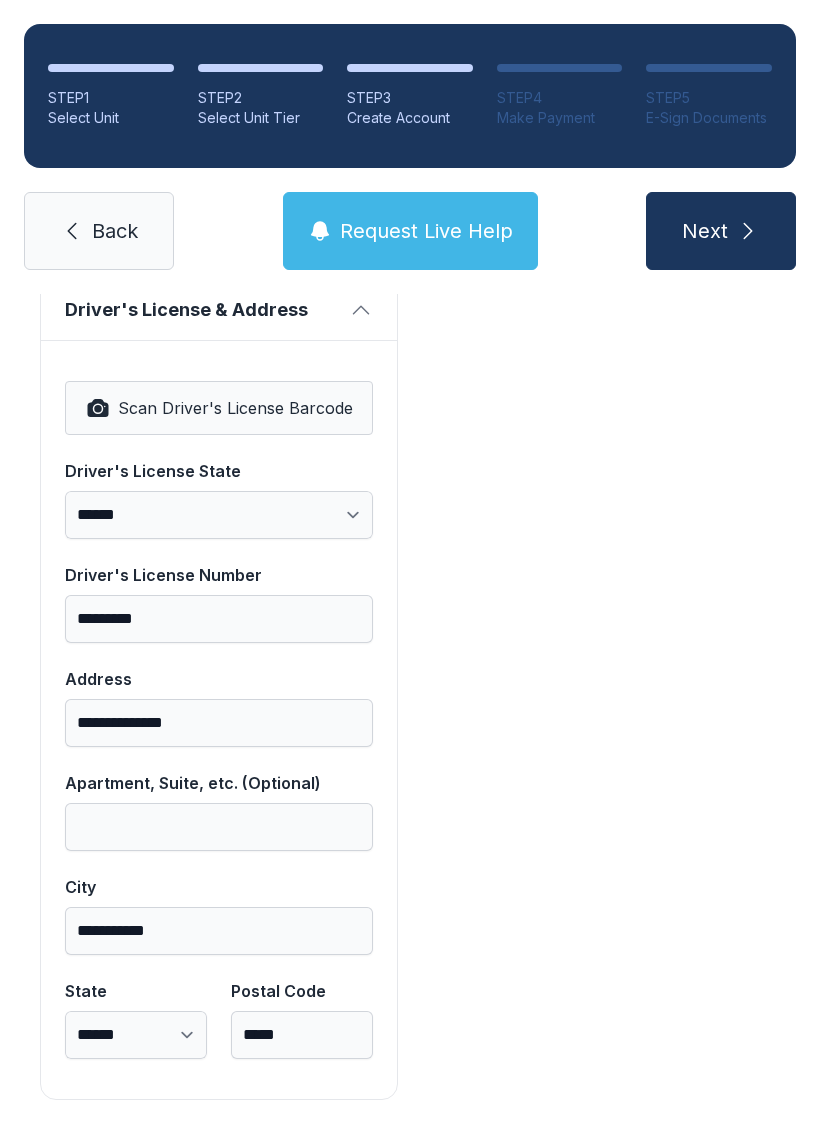click on "Next" at bounding box center (705, 231) 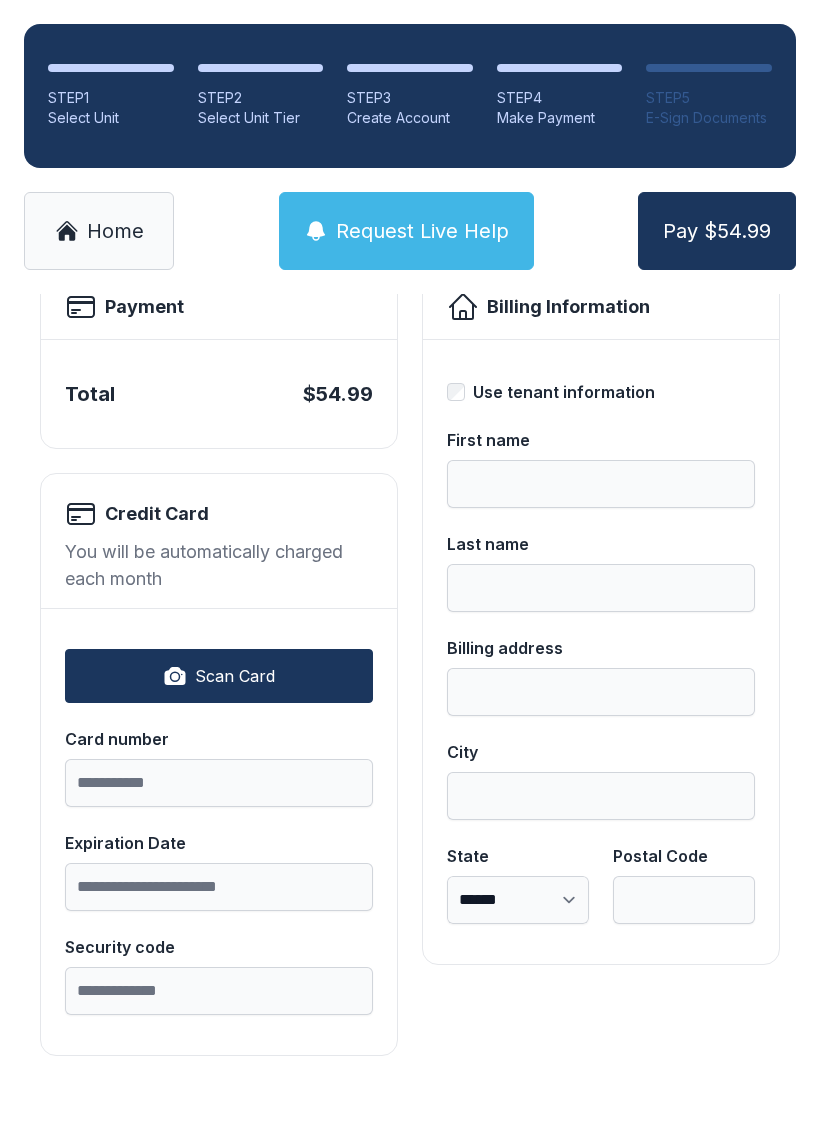 scroll, scrollTop: 0, scrollLeft: 0, axis: both 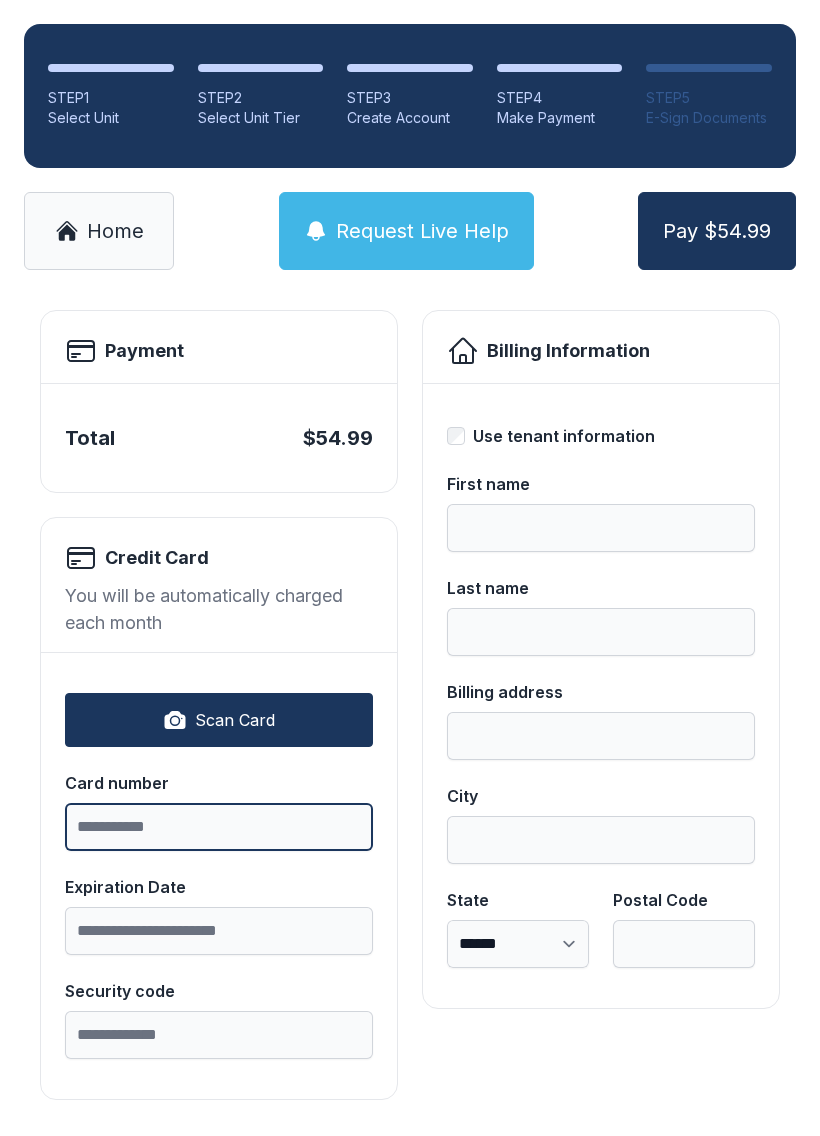 click on "Card number" at bounding box center [219, 827] 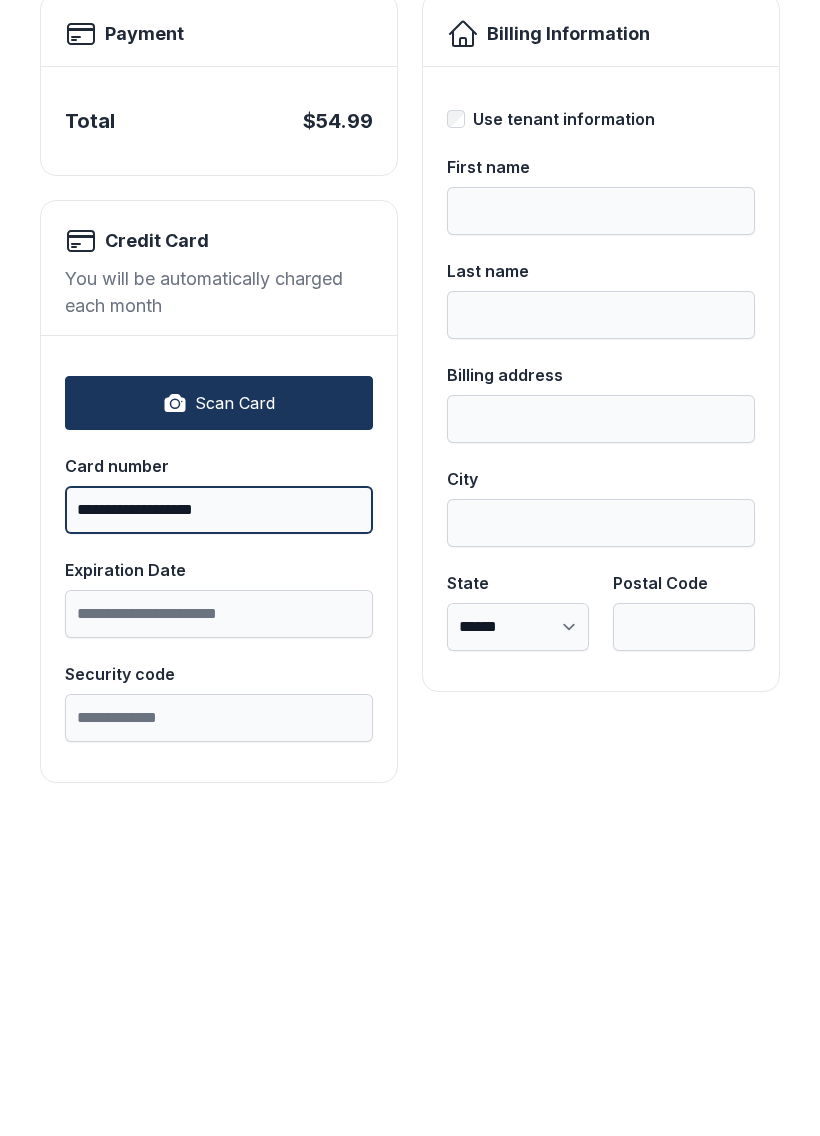 type on "**********" 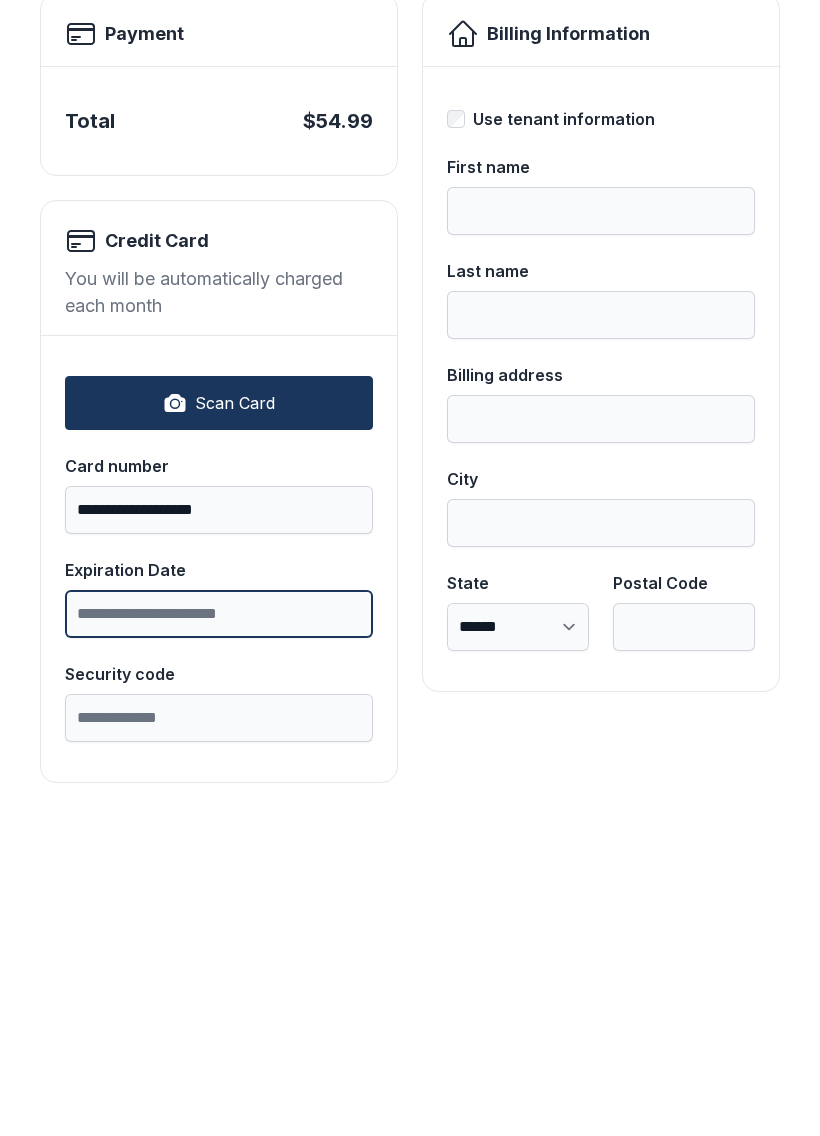 click on "Expiration Date" at bounding box center (219, 931) 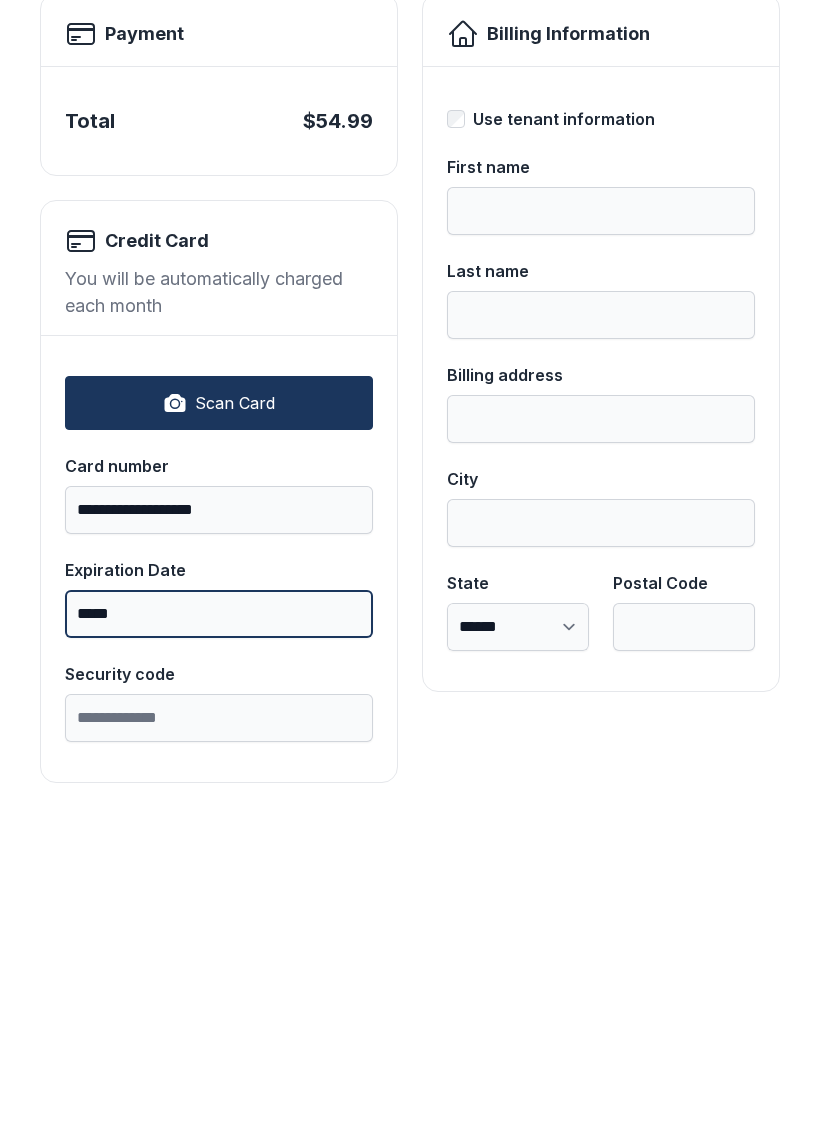 type on "*****" 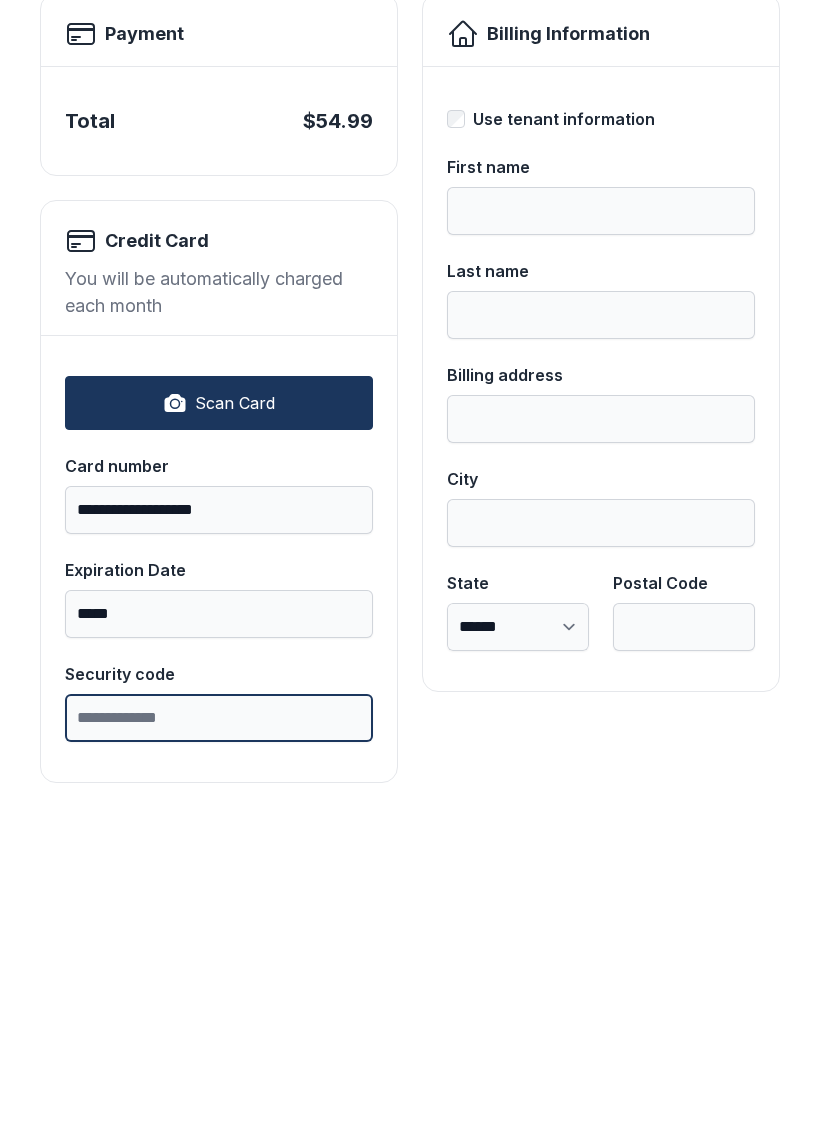 click on "Security code" at bounding box center (219, 1035) 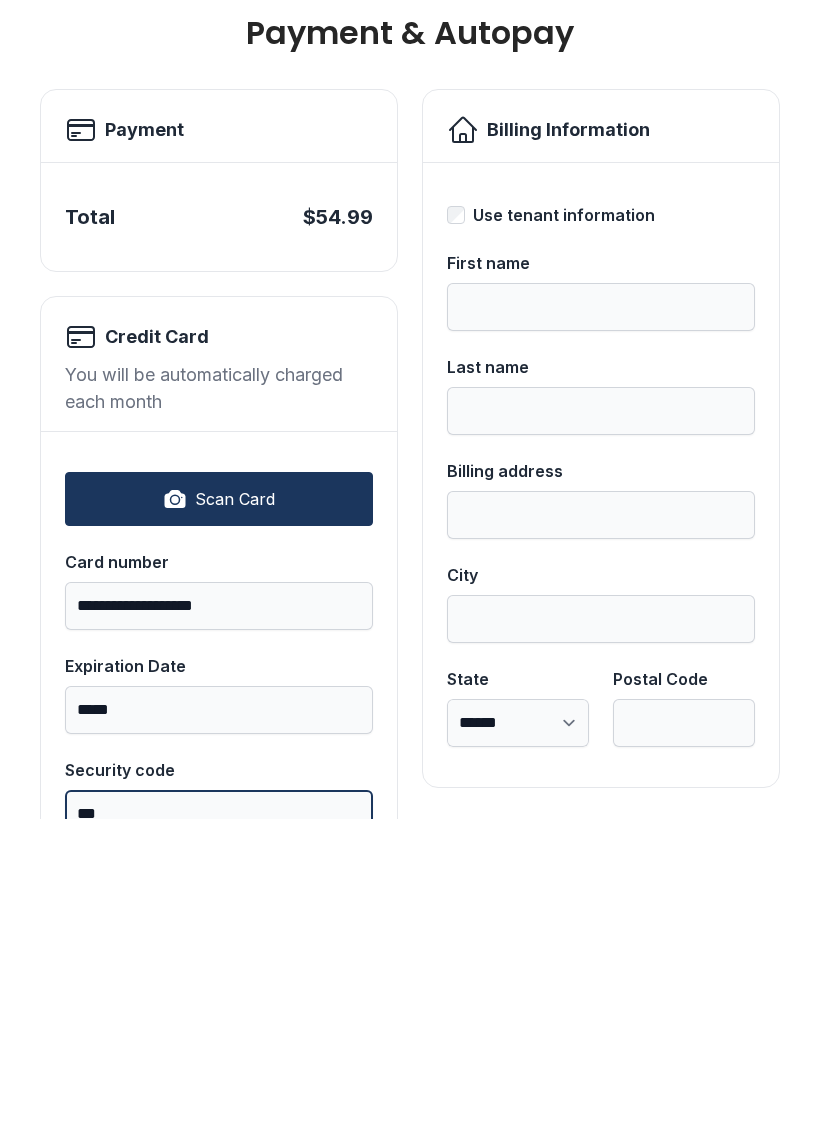 scroll, scrollTop: 0, scrollLeft: 0, axis: both 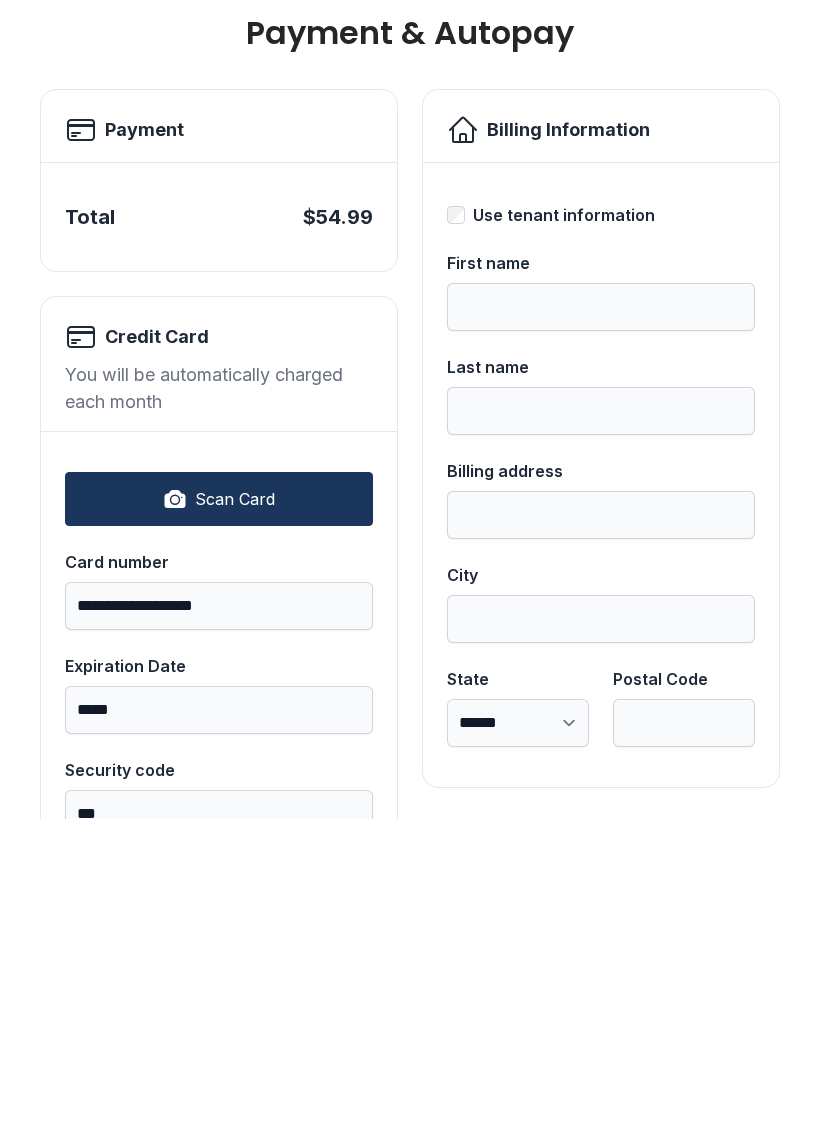 click on "First name" at bounding box center (601, 580) 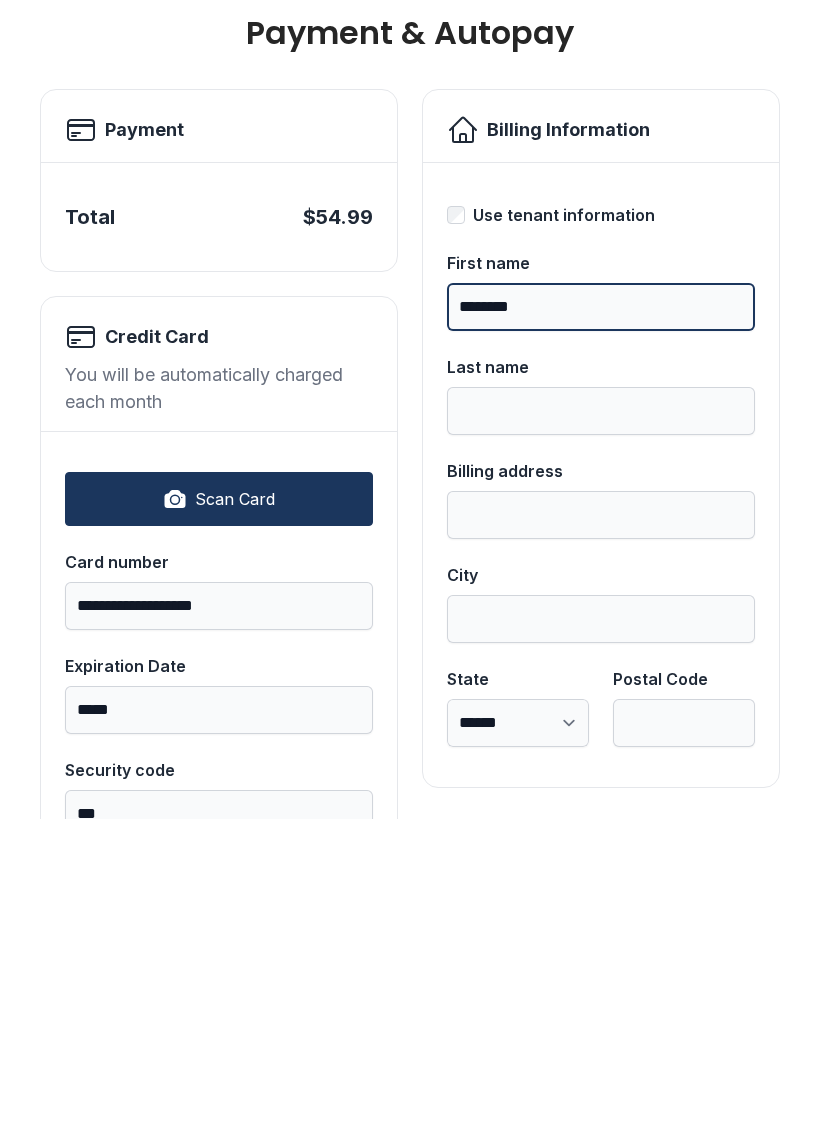 type on "********" 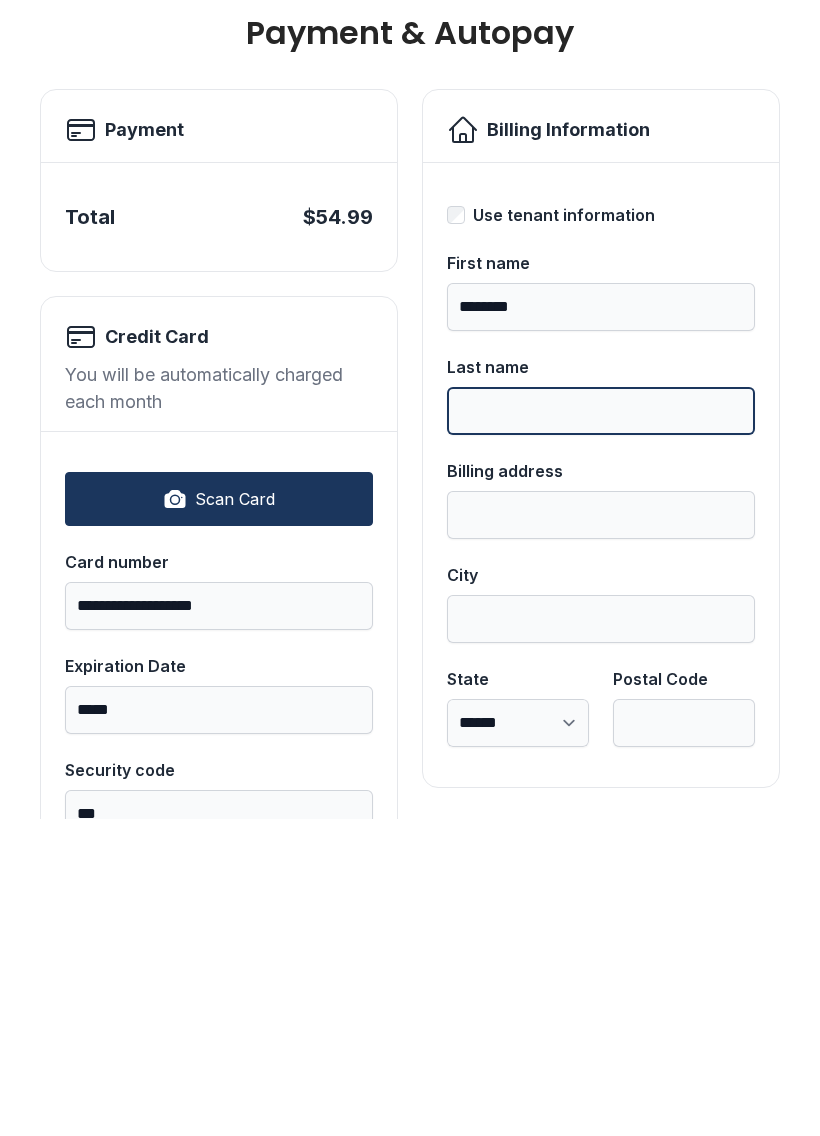 click on "Last name" at bounding box center (601, 728) 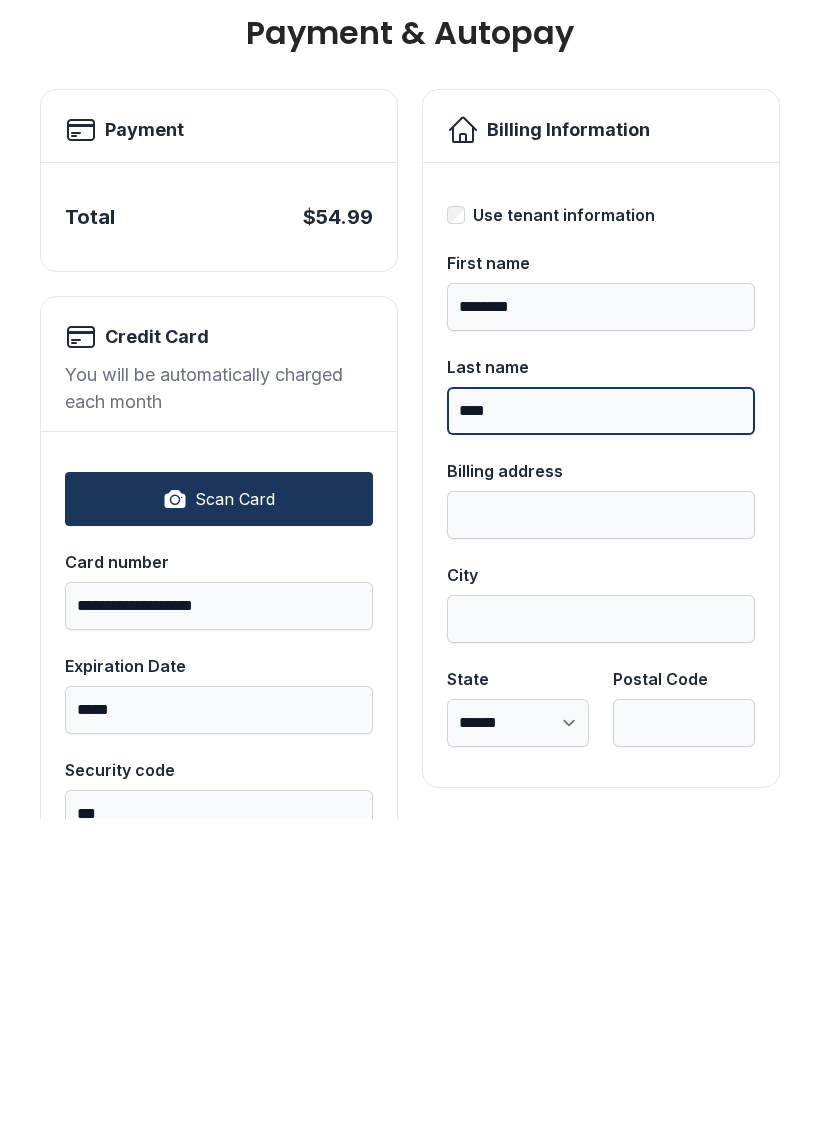 type on "****" 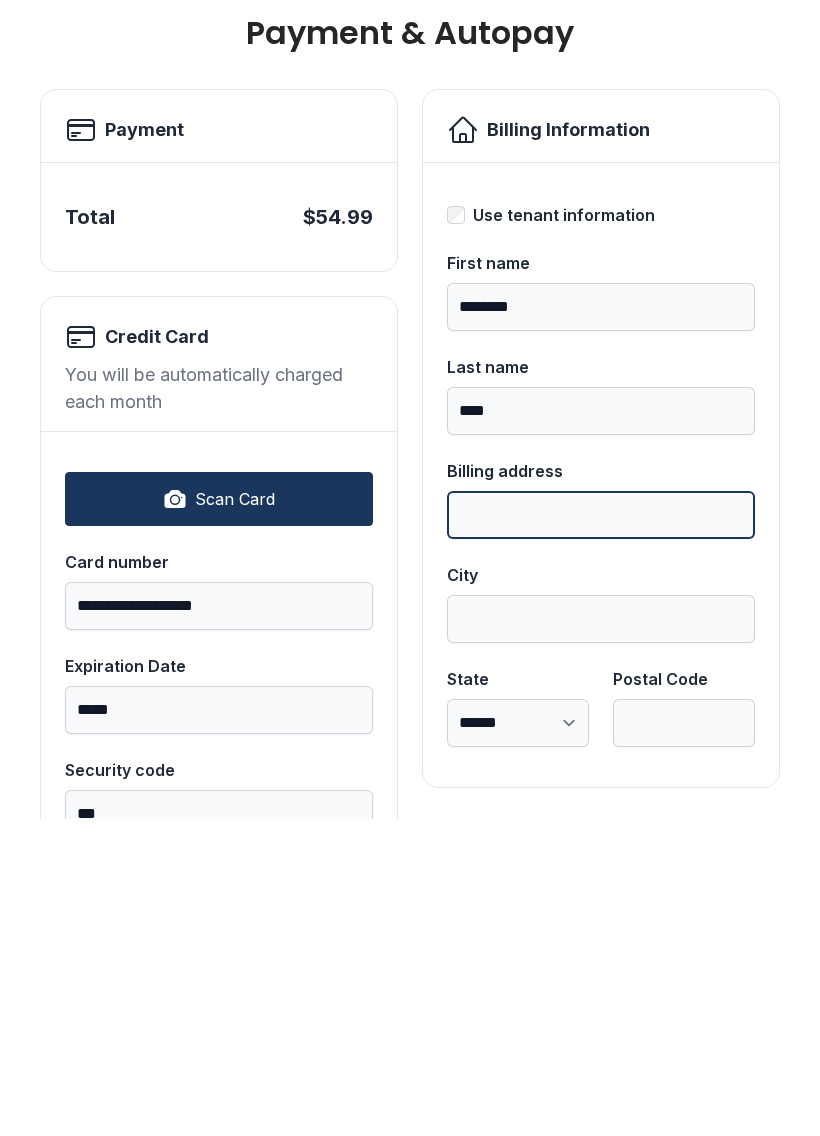 click on "Billing address" at bounding box center [601, 832] 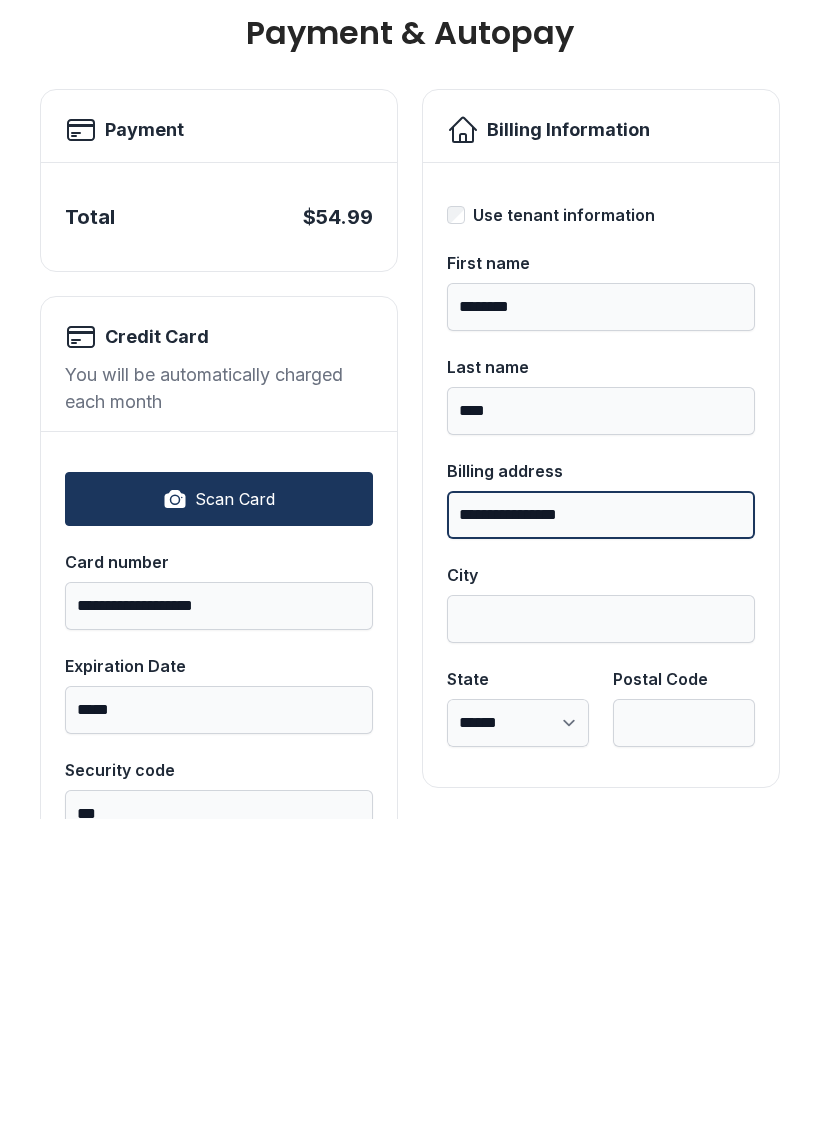type on "**********" 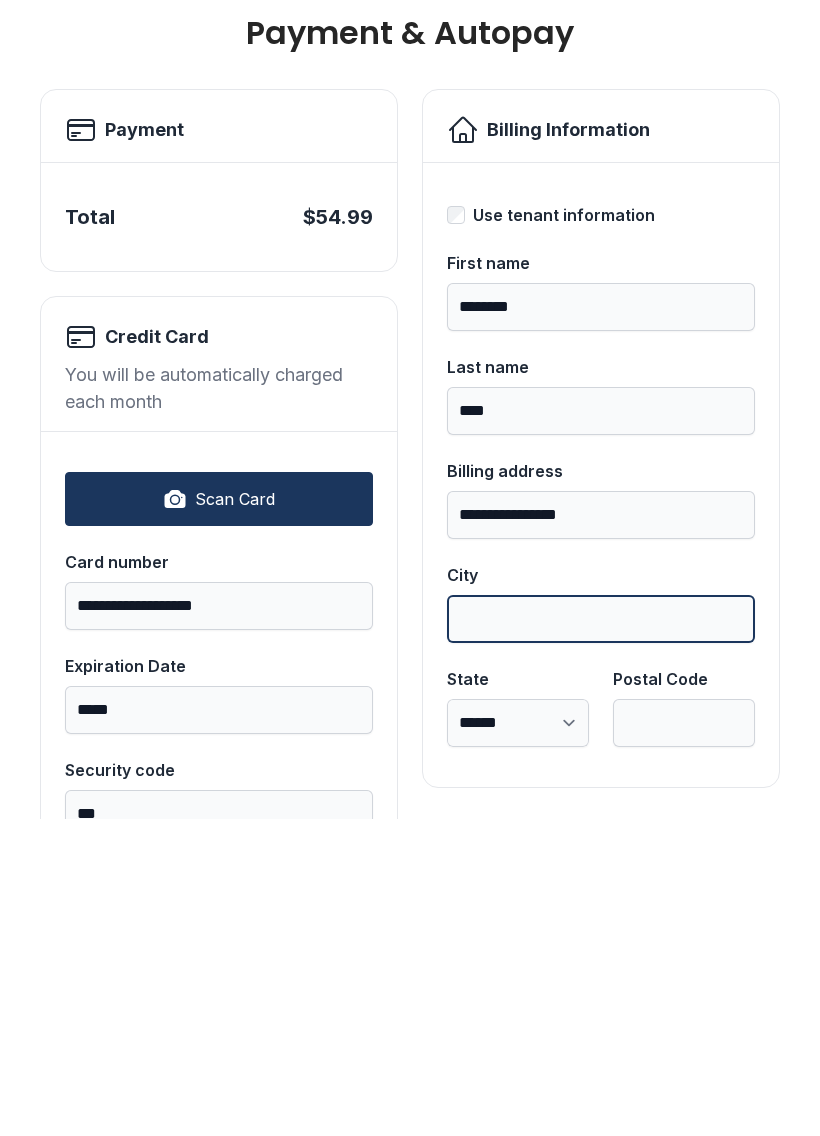 click on "City" at bounding box center (601, 936) 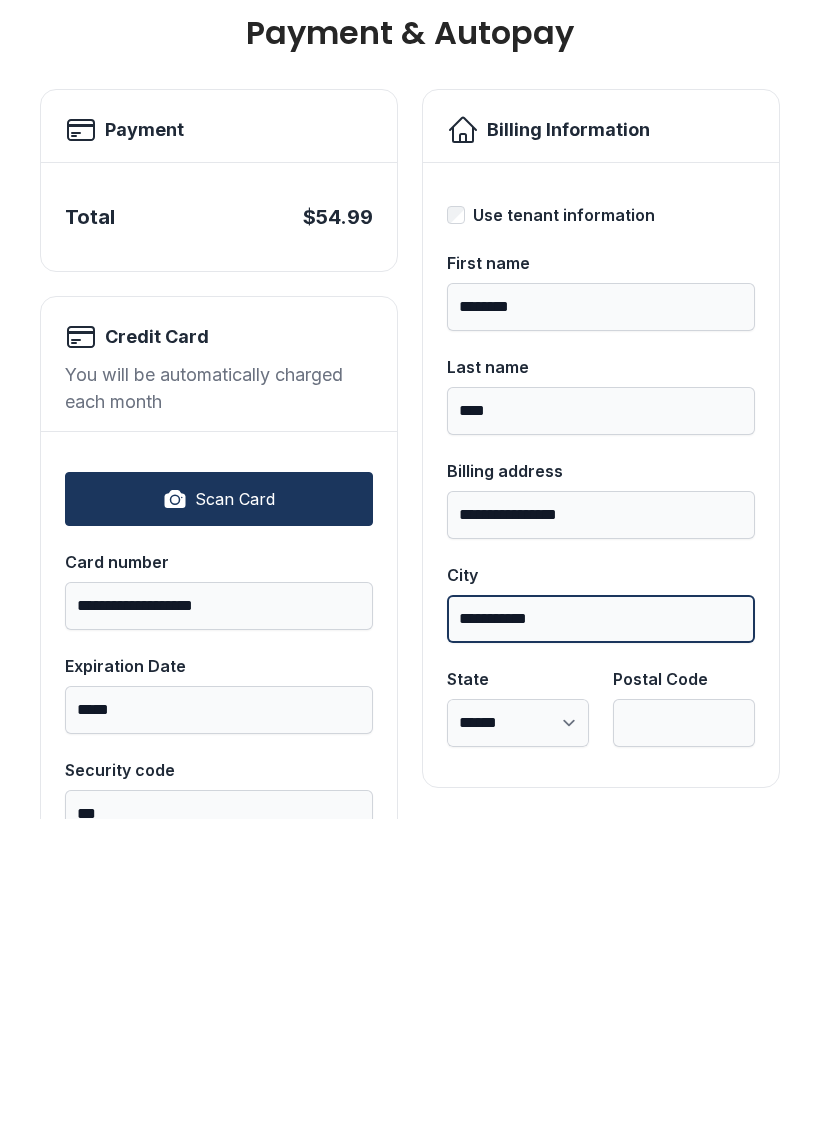 type on "**********" 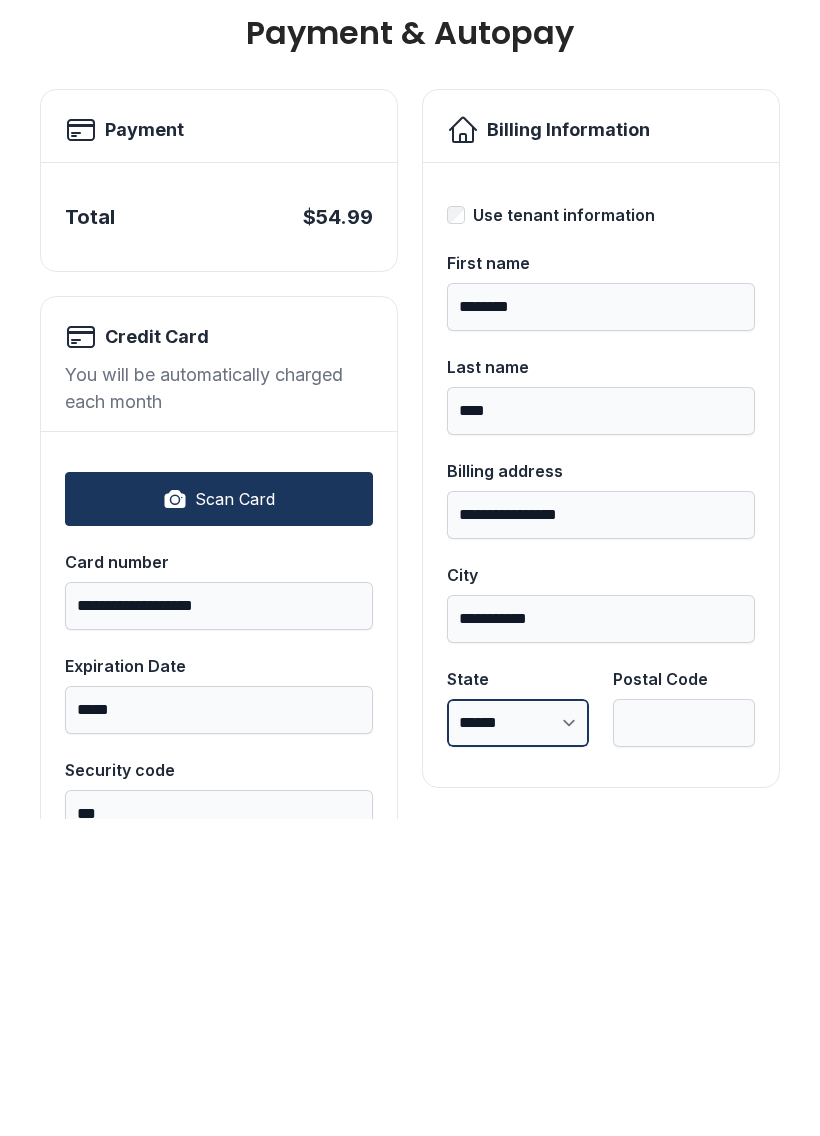 click on "**********" at bounding box center (518, 1040) 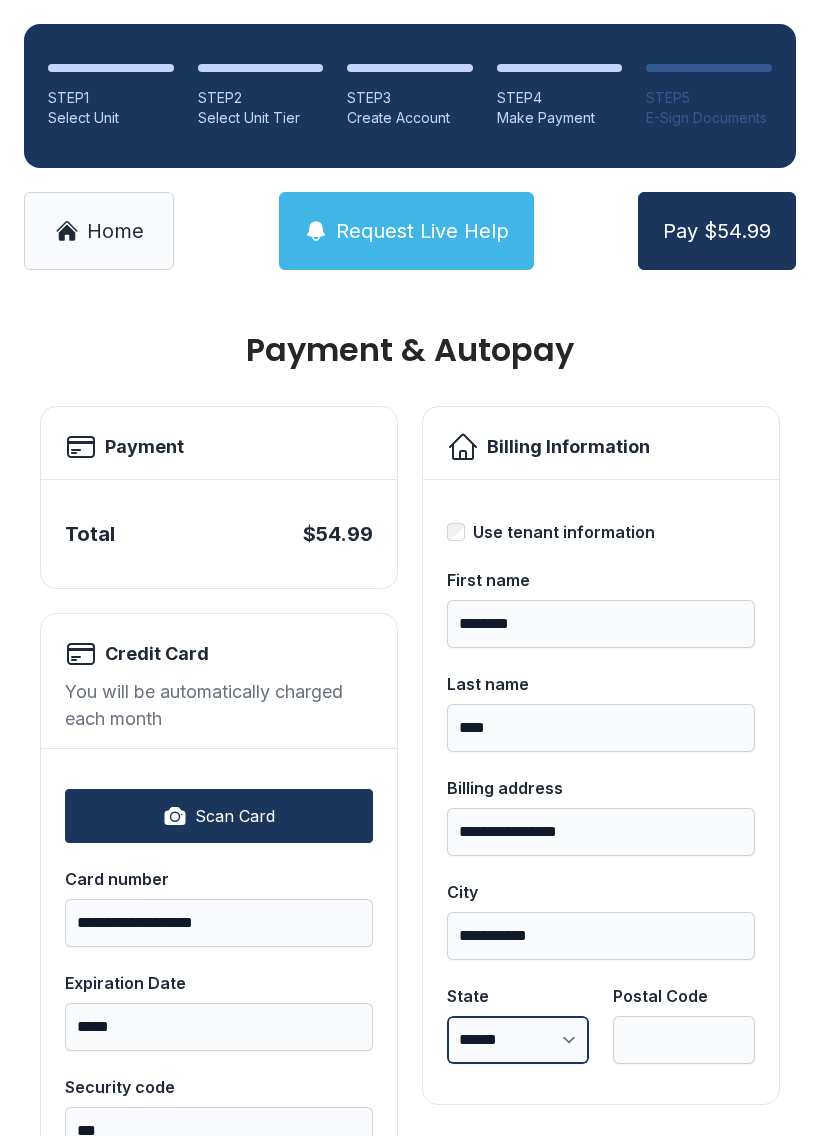 select on "**" 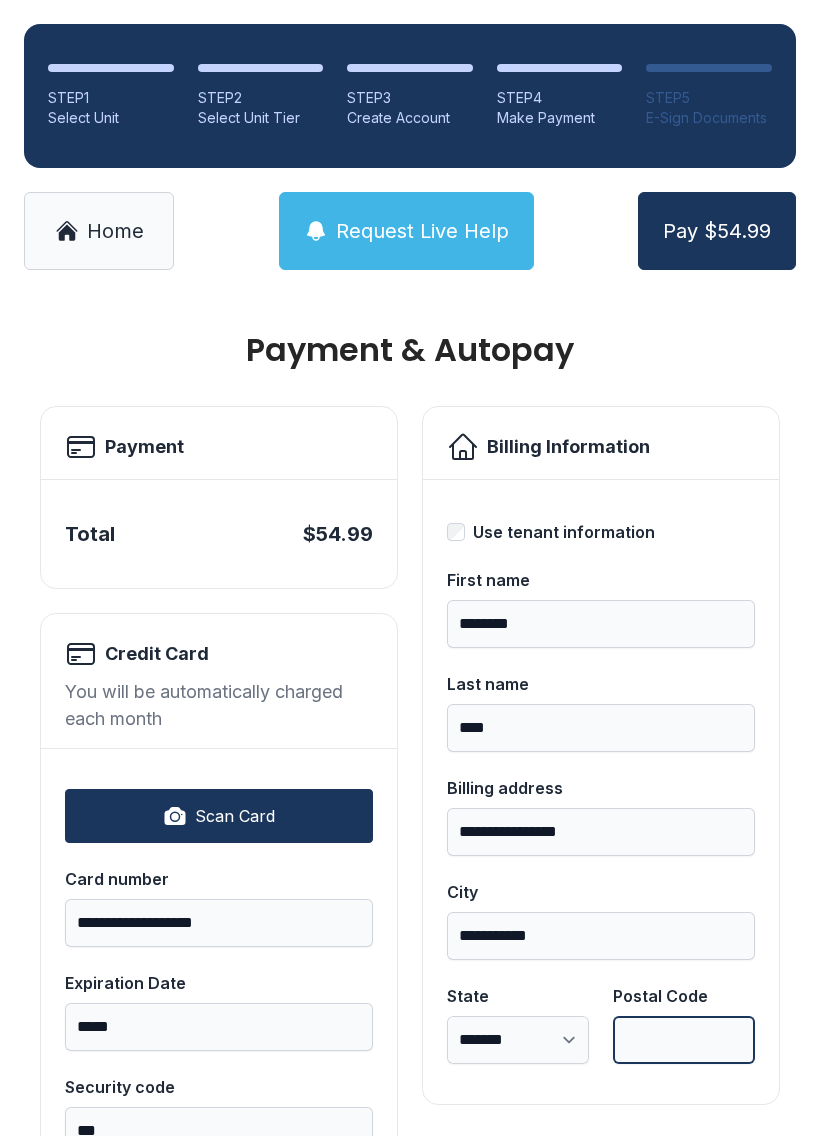 click on "Postal Code" at bounding box center [684, 1040] 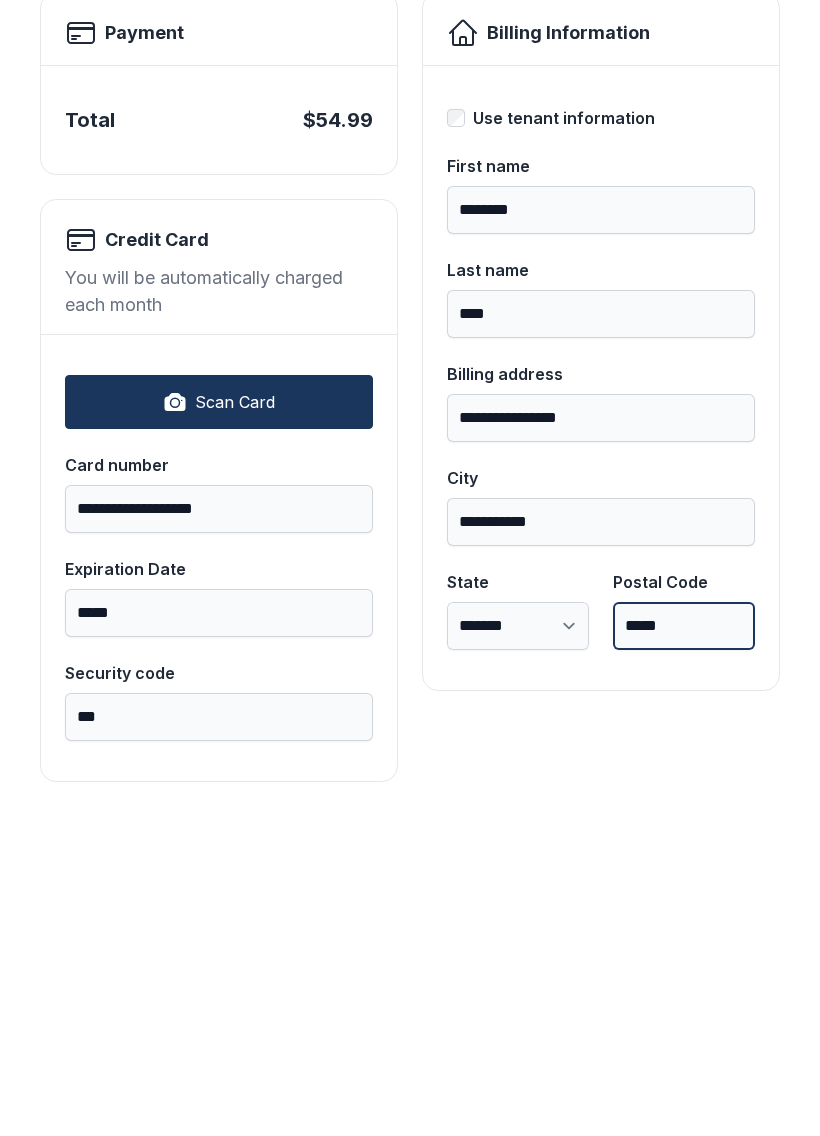 scroll, scrollTop: 96, scrollLeft: 0, axis: vertical 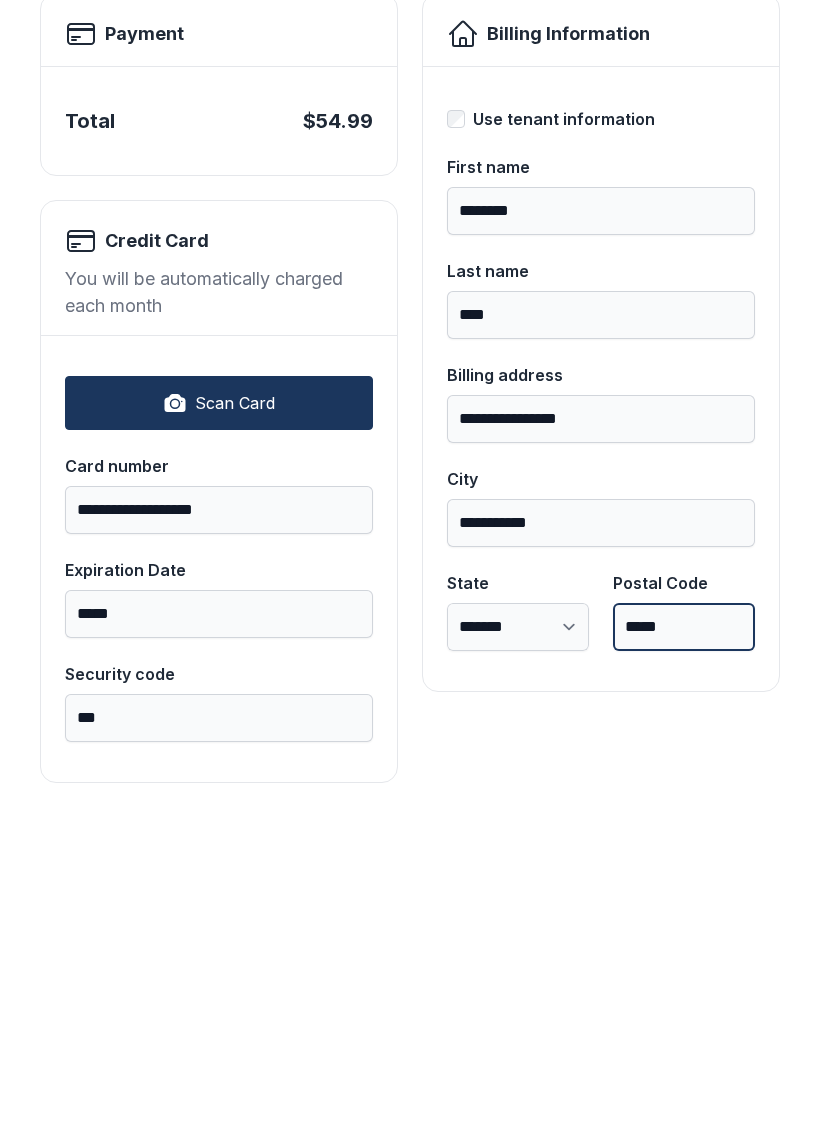 type on "*****" 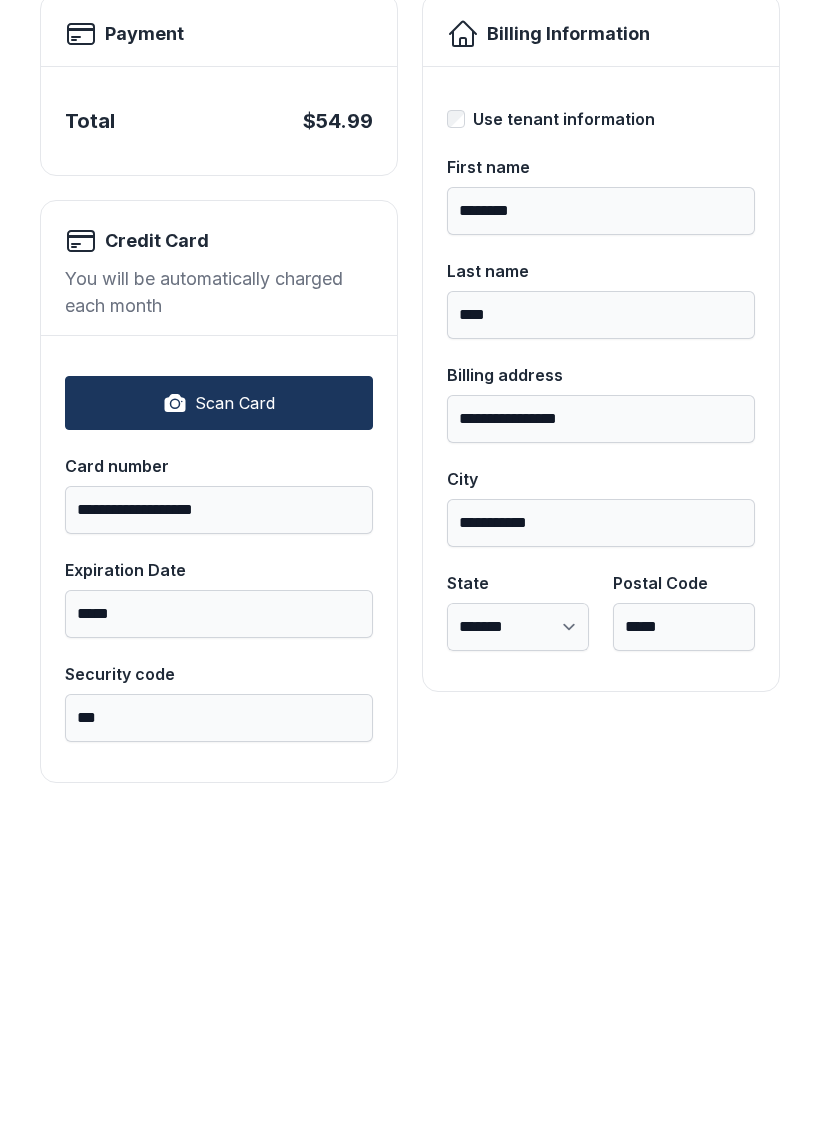 click on "**********" at bounding box center [410, 689] 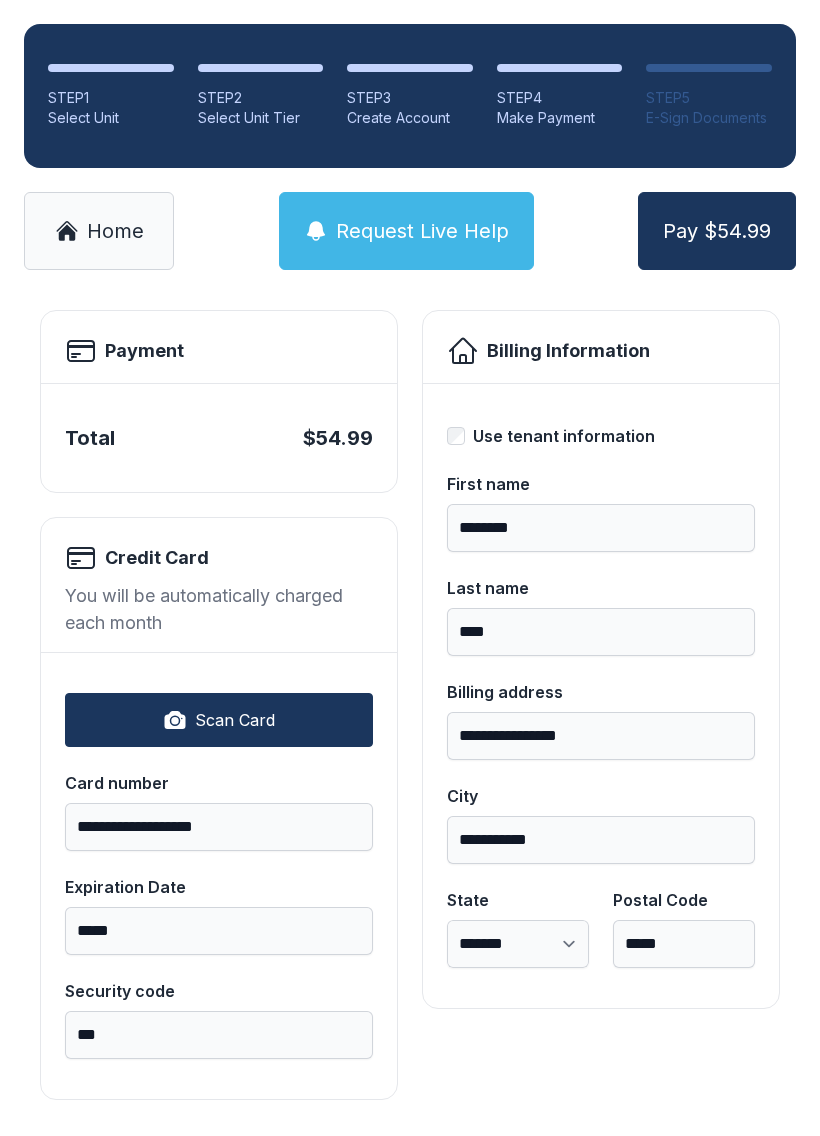click on "Pay $54.99" at bounding box center [717, 231] 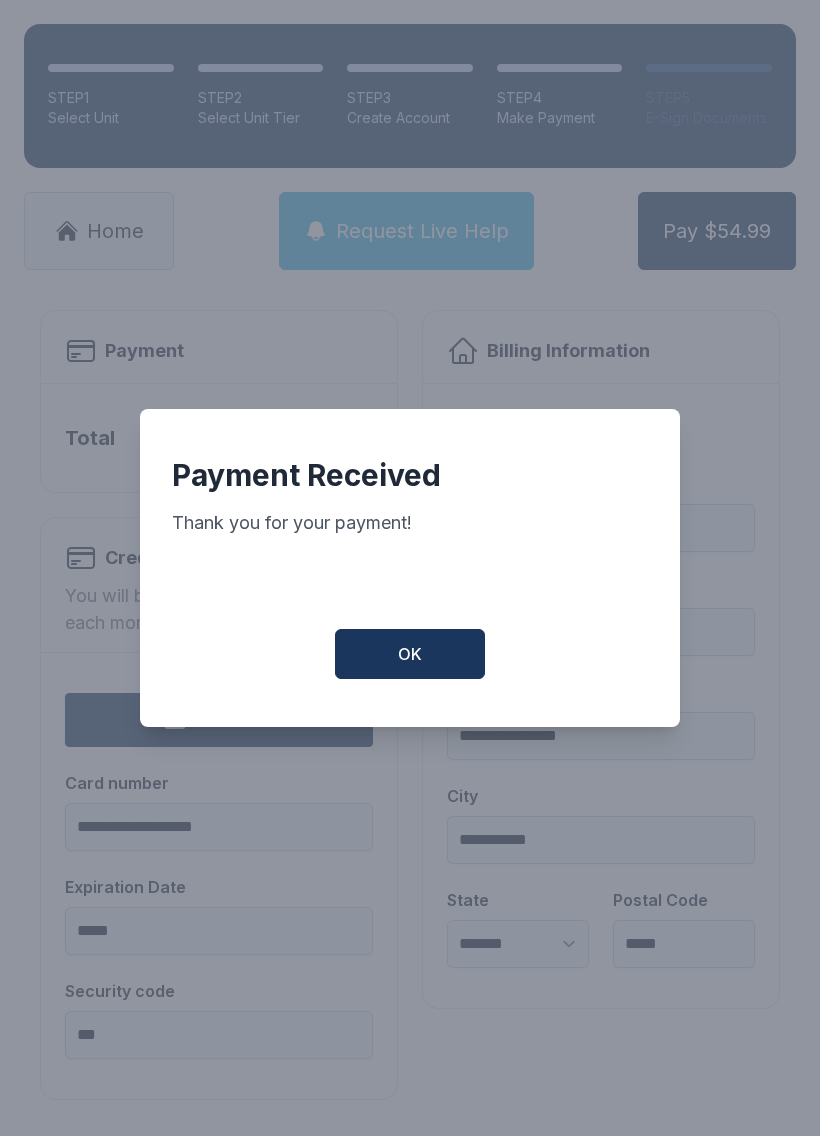 click on "OK" at bounding box center (410, 654) 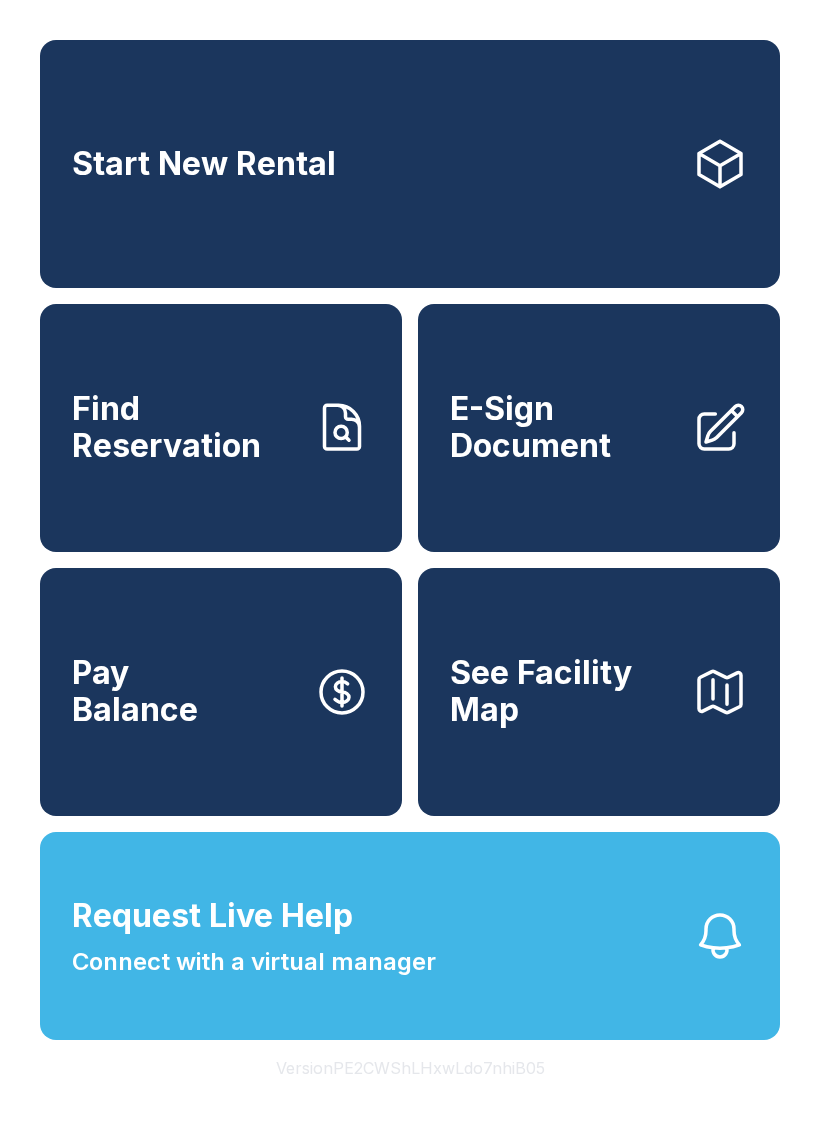 click on "Request Live Help Connect with a virtual manager" at bounding box center [410, 936] 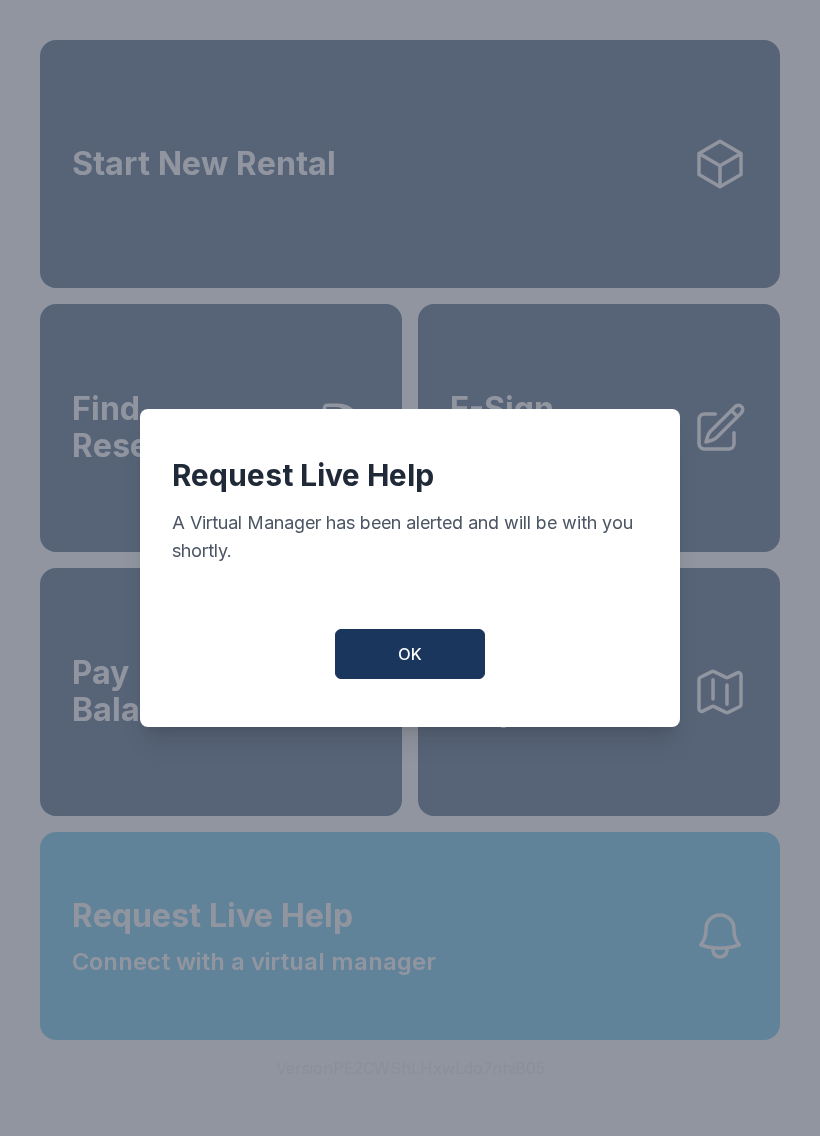 click on "OK" at bounding box center [410, 654] 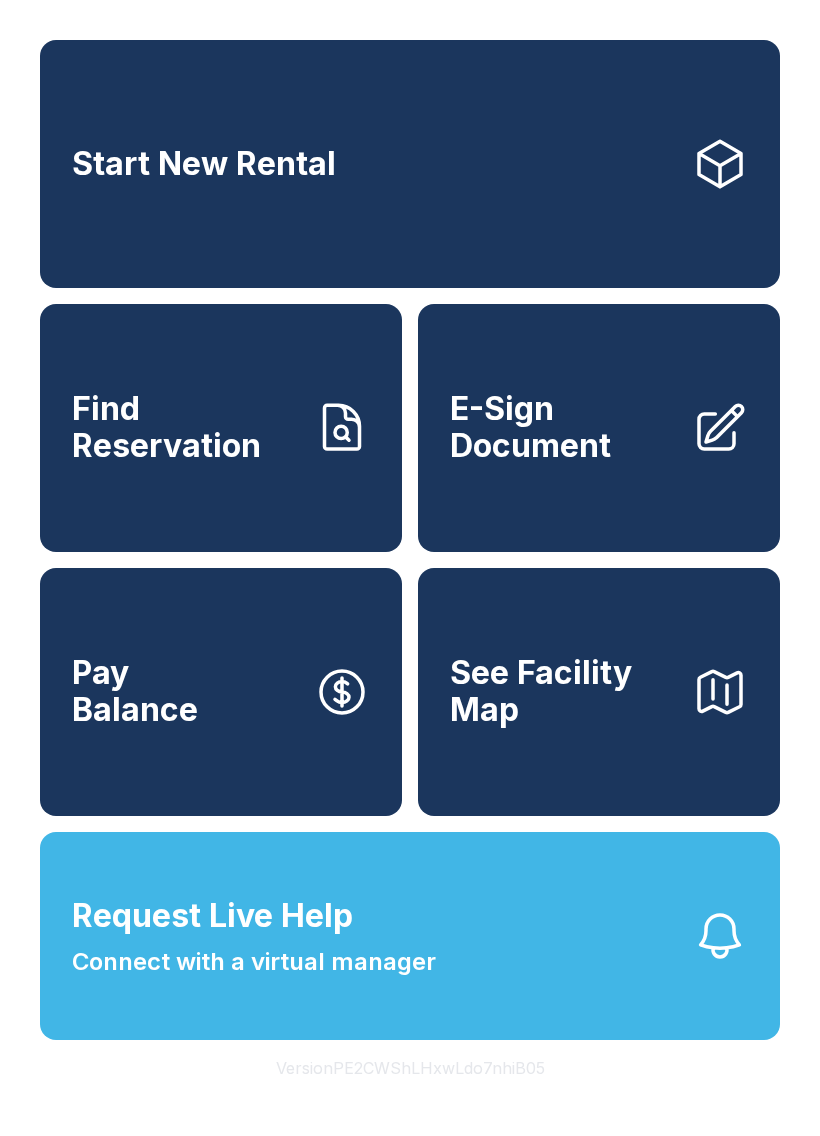 click on "Request Live Help" at bounding box center [212, 916] 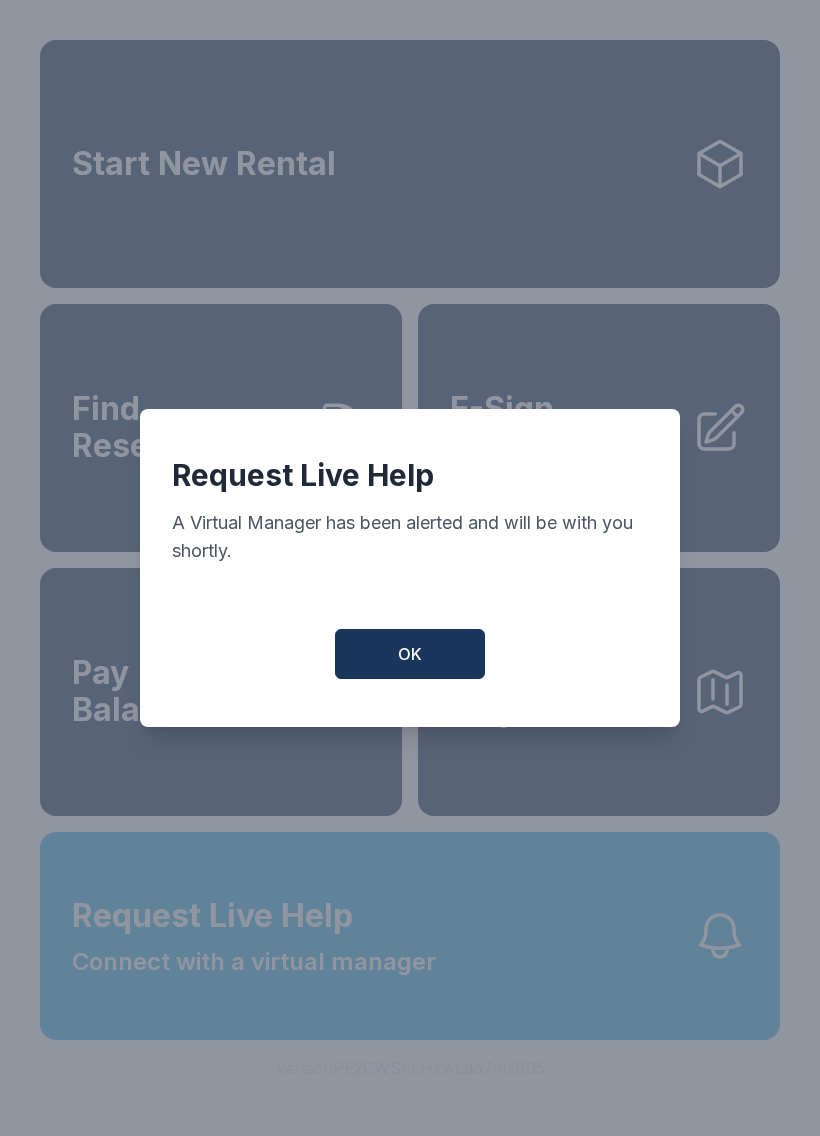 click on "OK" at bounding box center [410, 654] 